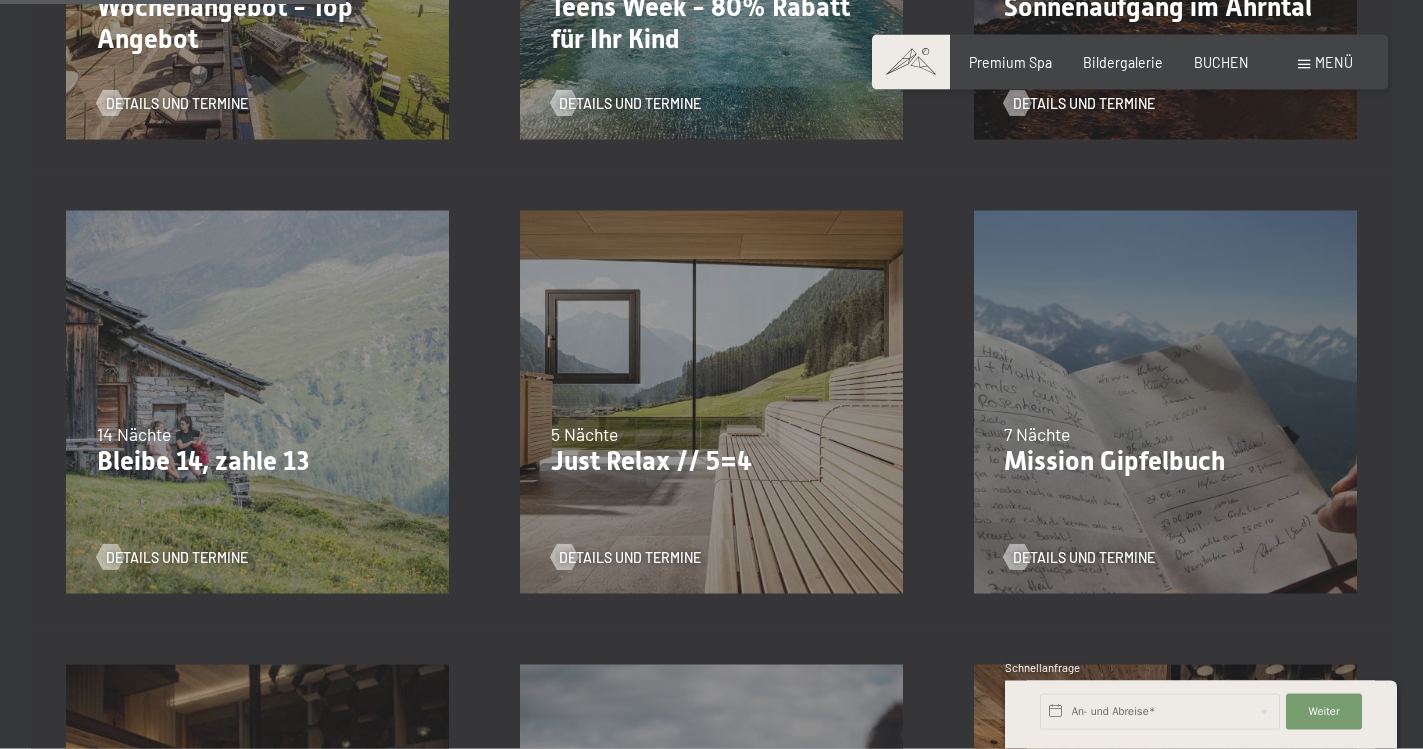 scroll, scrollTop: 816, scrollLeft: 0, axis: vertical 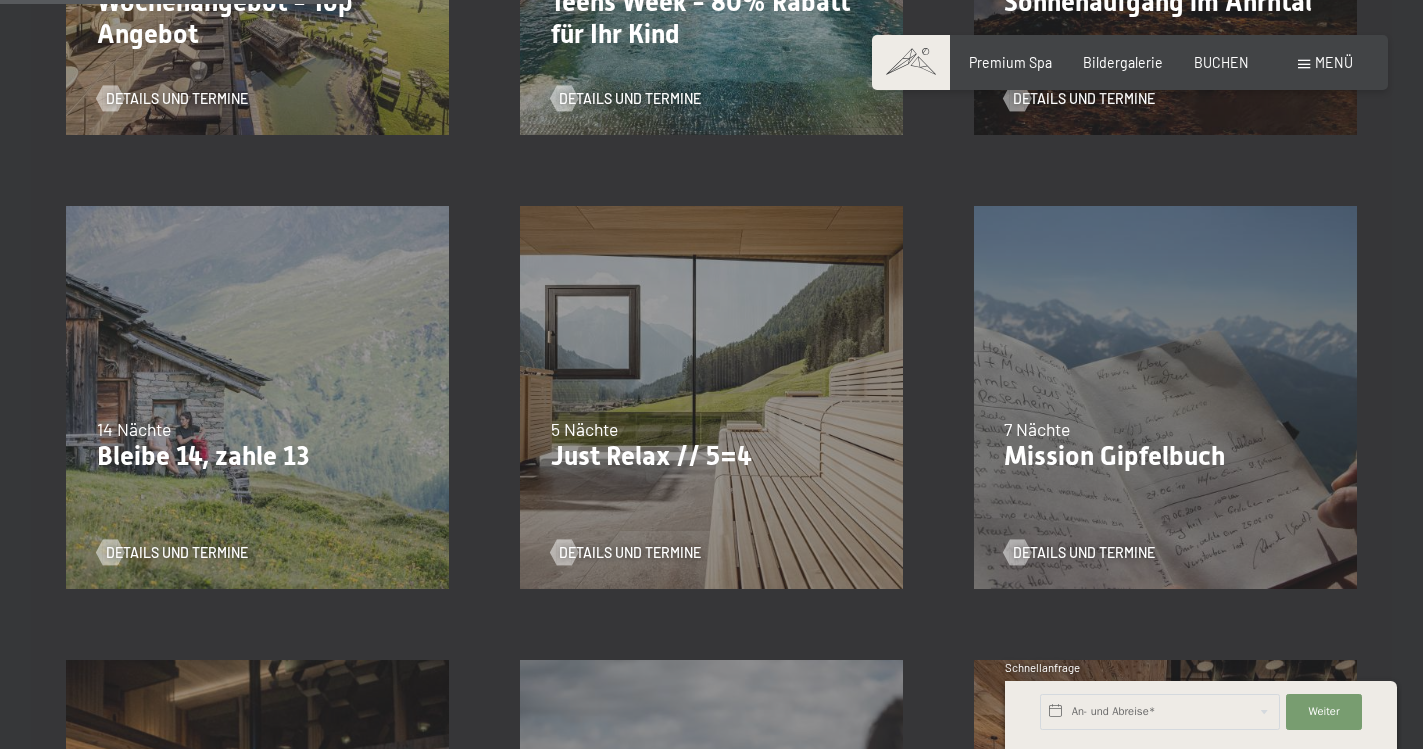 click on "Just Relax // 5=4" at bounding box center (712, 457) 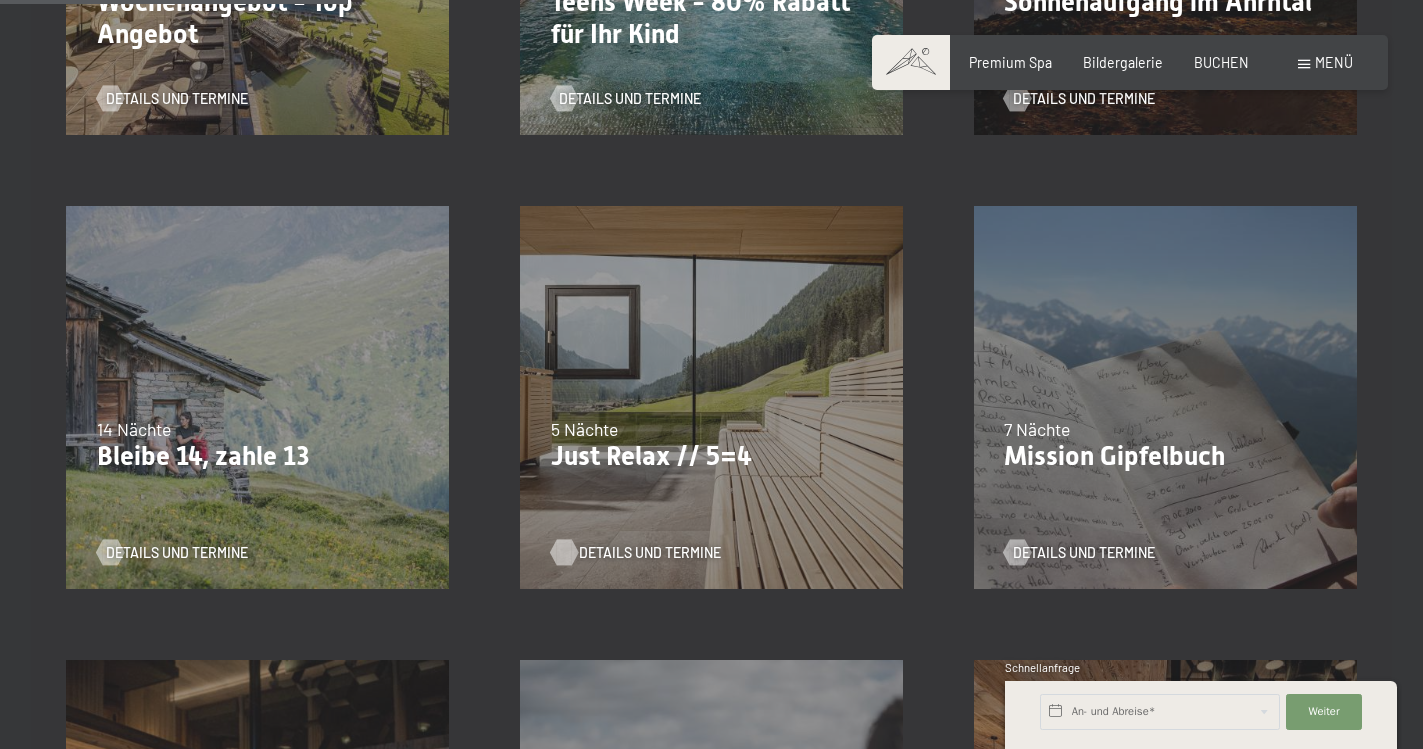 click on "Details und Termine" at bounding box center (650, 553) 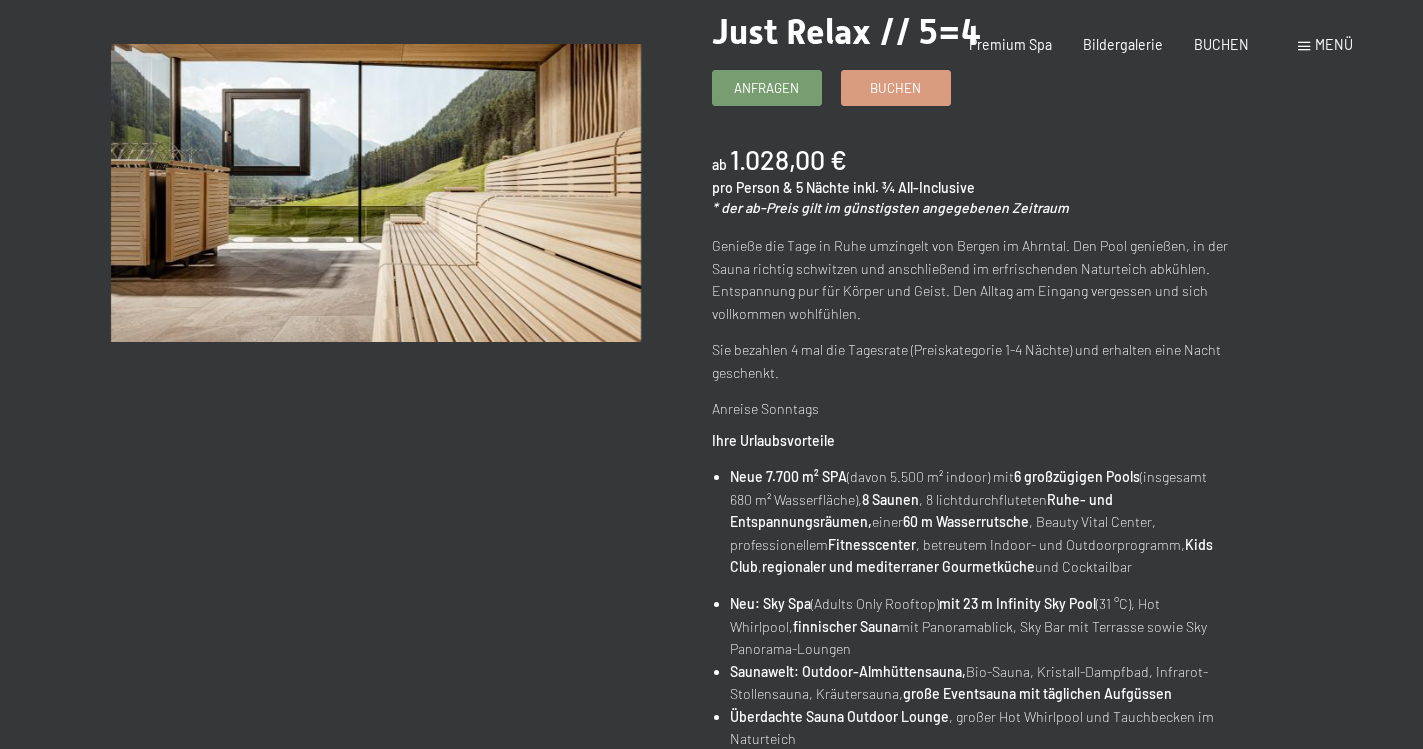 scroll, scrollTop: 0, scrollLeft: 0, axis: both 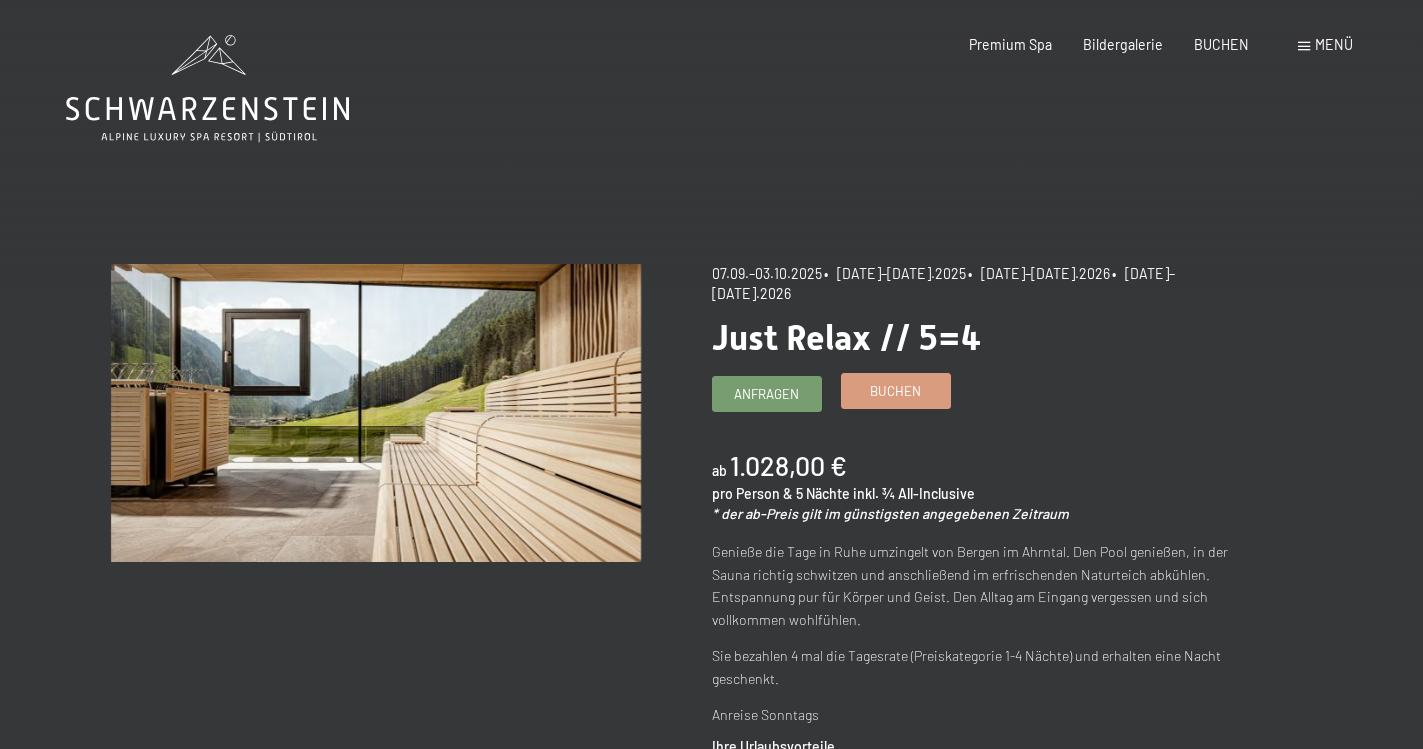 click on "Buchen" at bounding box center (895, 391) 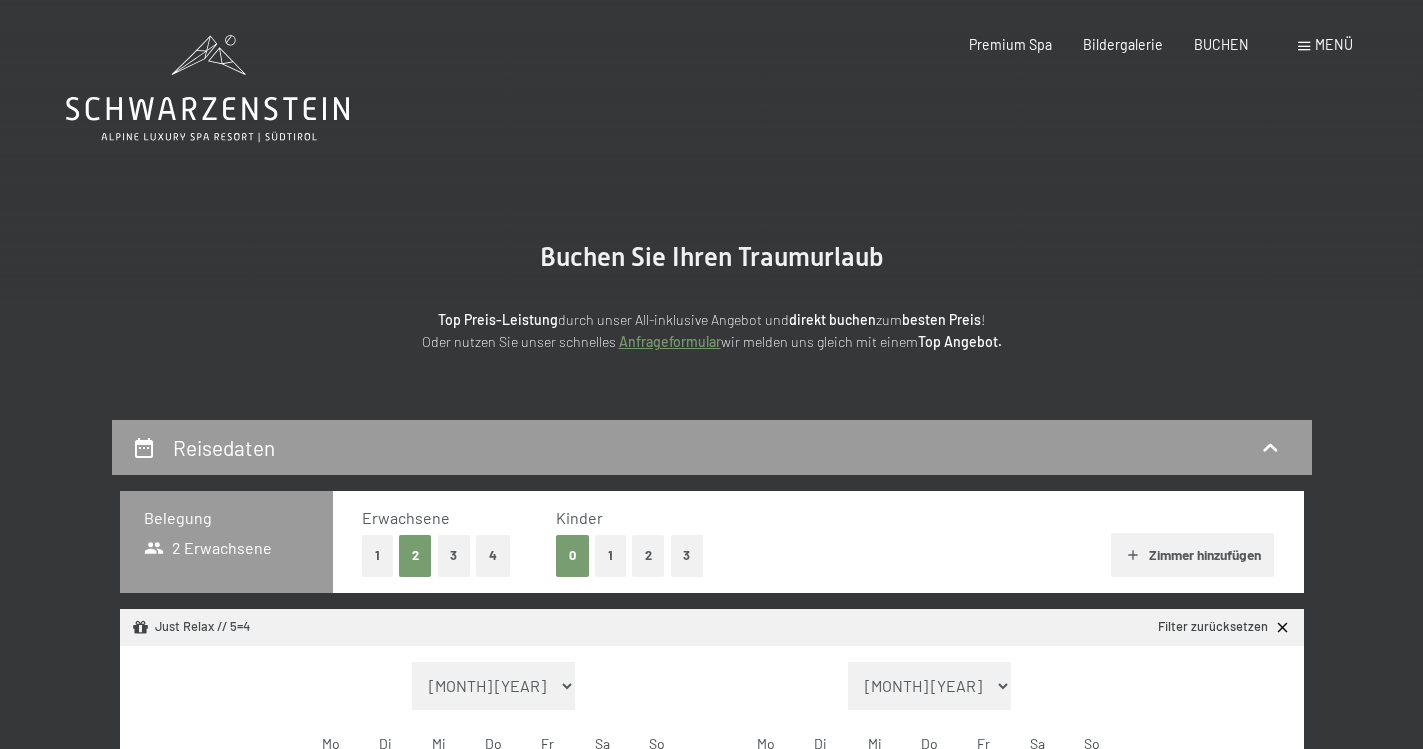 scroll, scrollTop: 0, scrollLeft: 0, axis: both 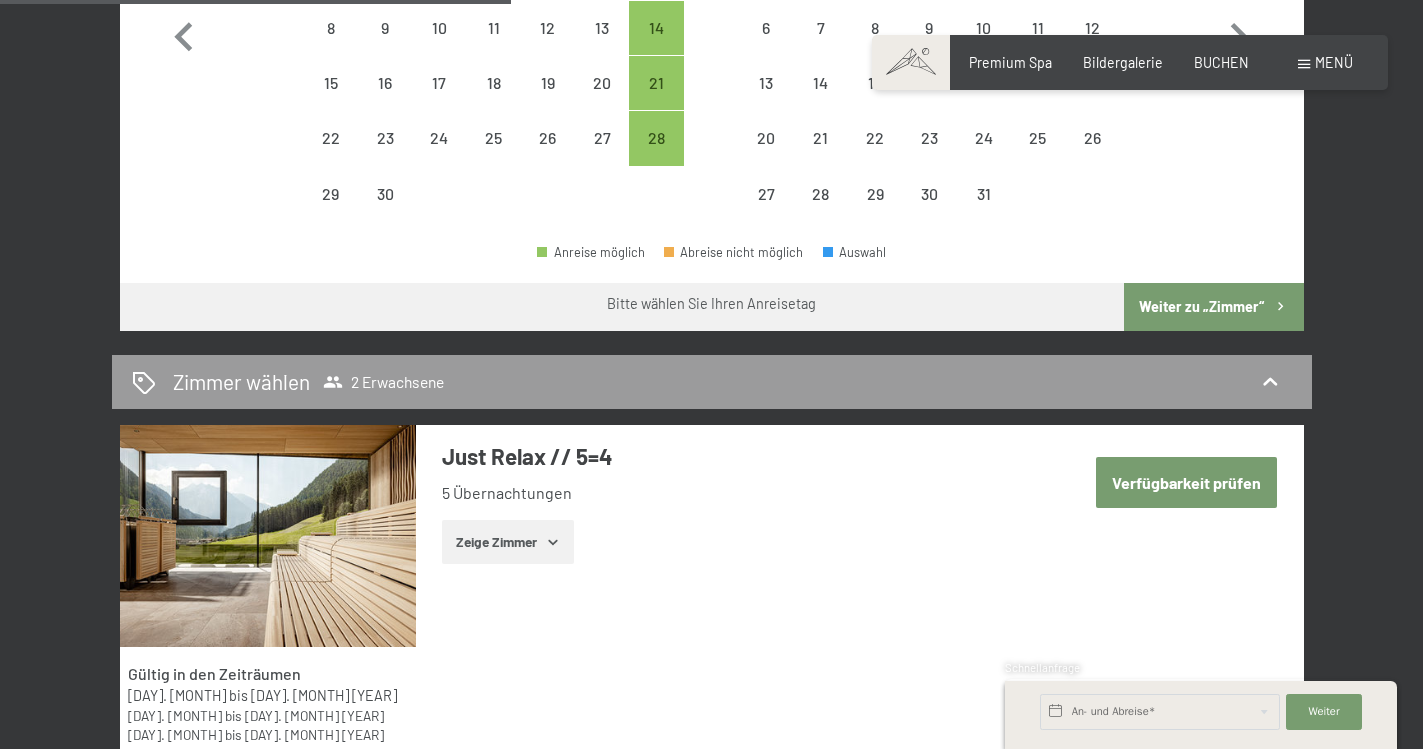 click on "Verfügbarkeit prüfen" at bounding box center [1186, 482] 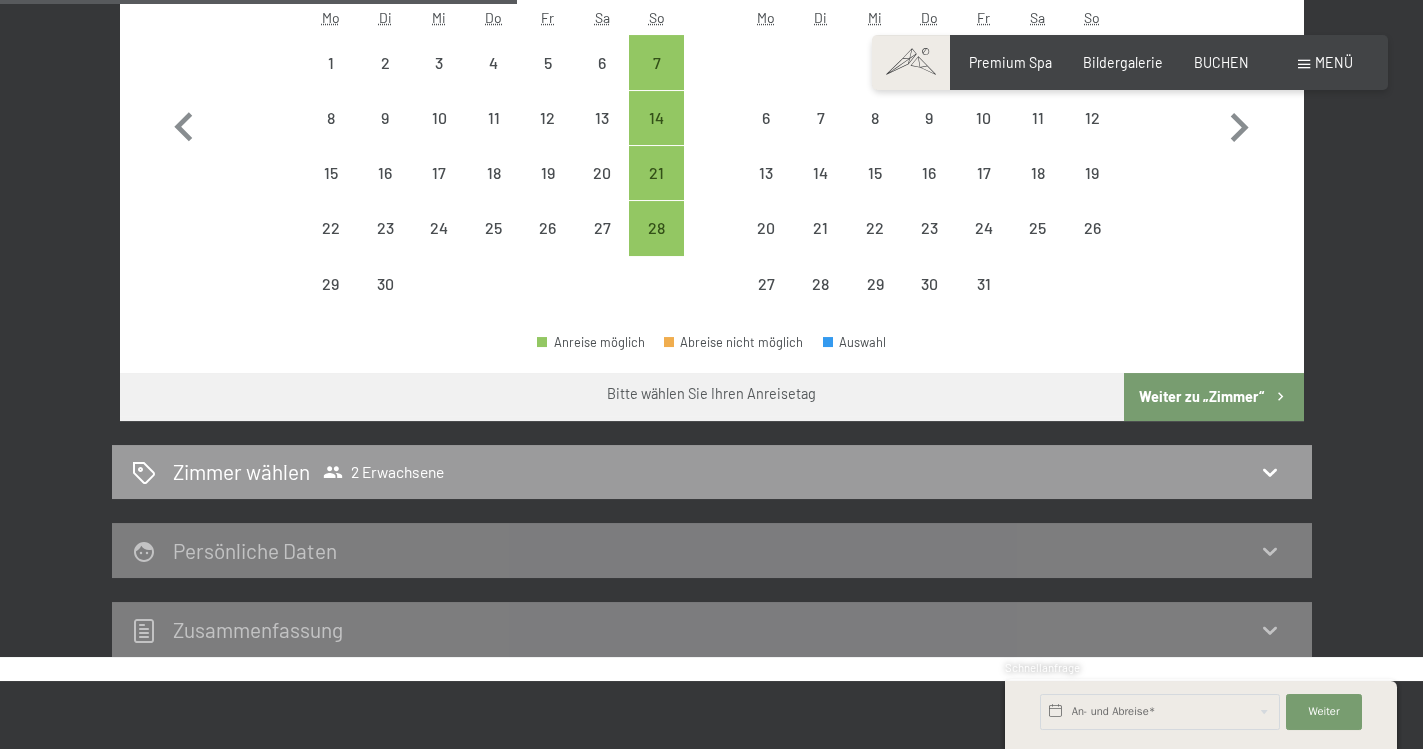 scroll, scrollTop: 420, scrollLeft: 0, axis: vertical 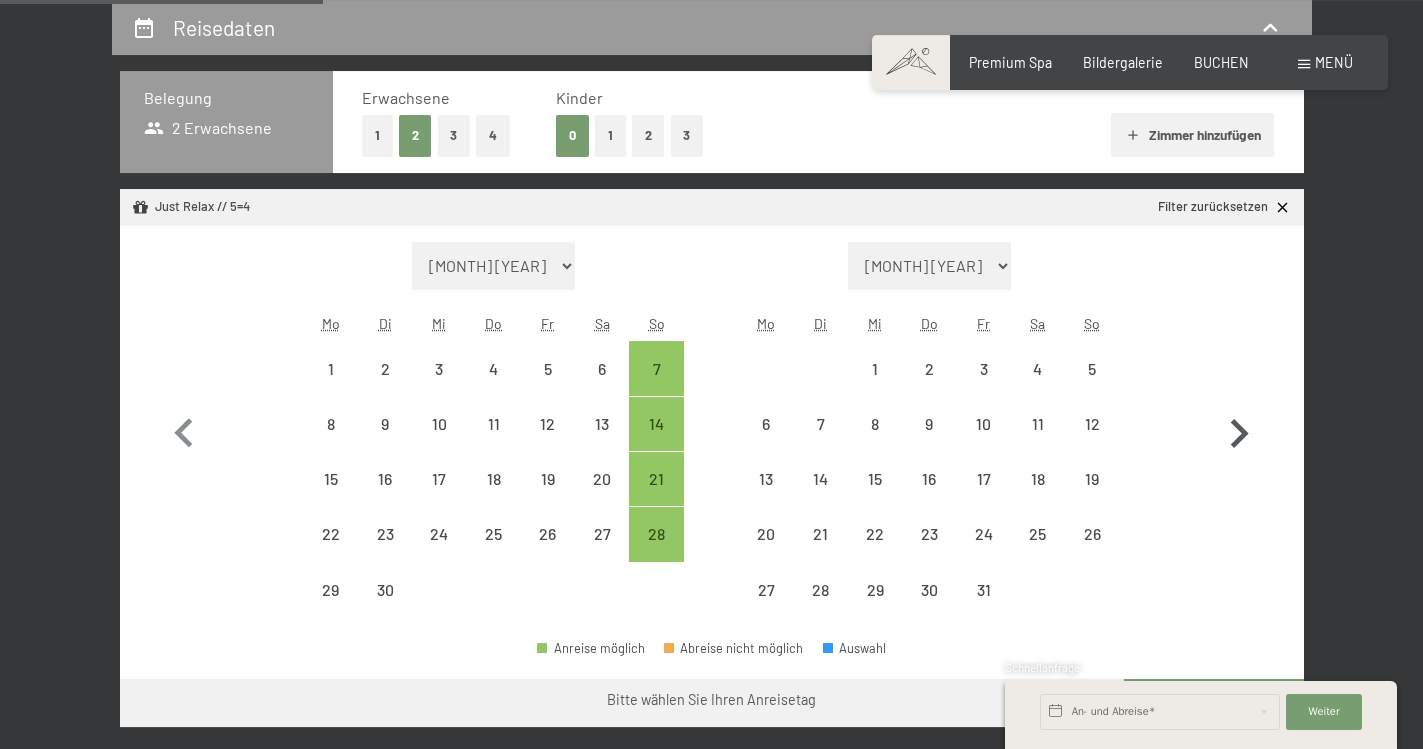 click 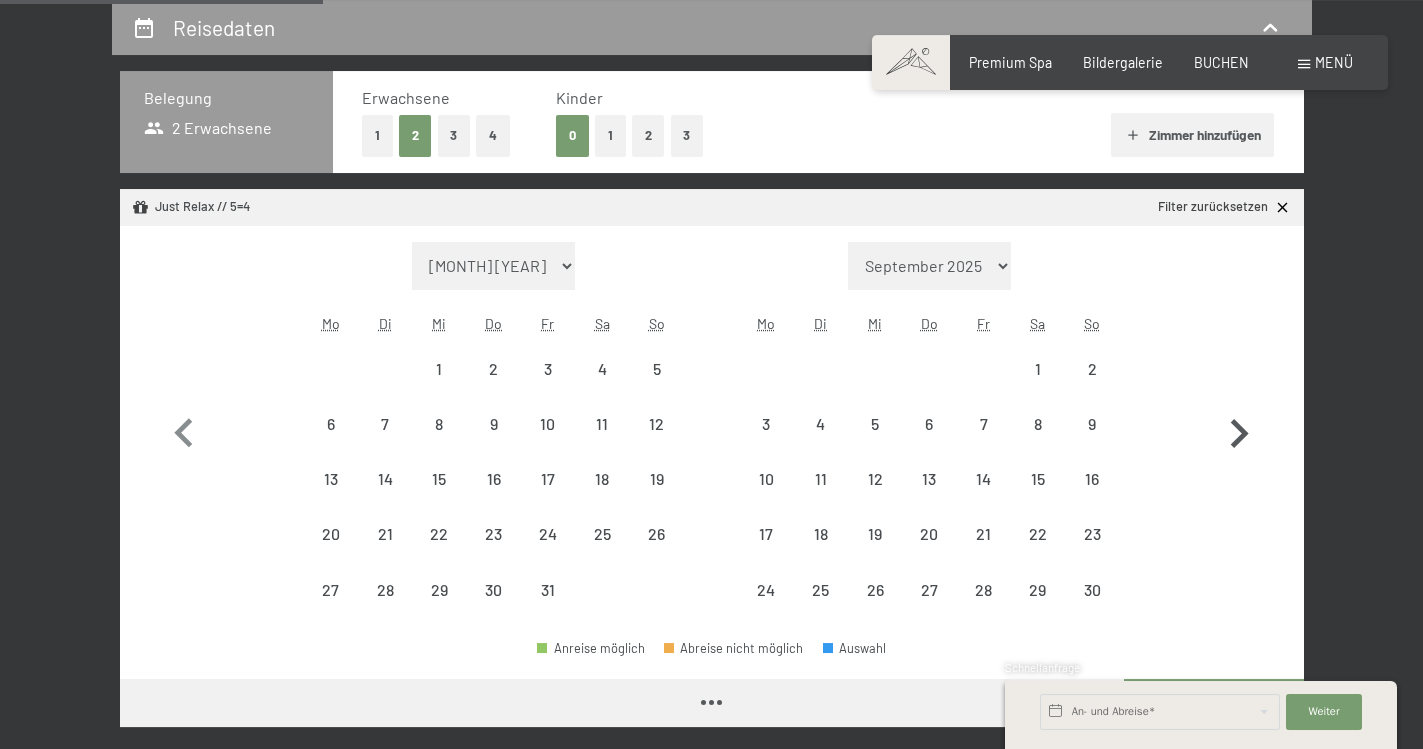 select on "2025-10-01" 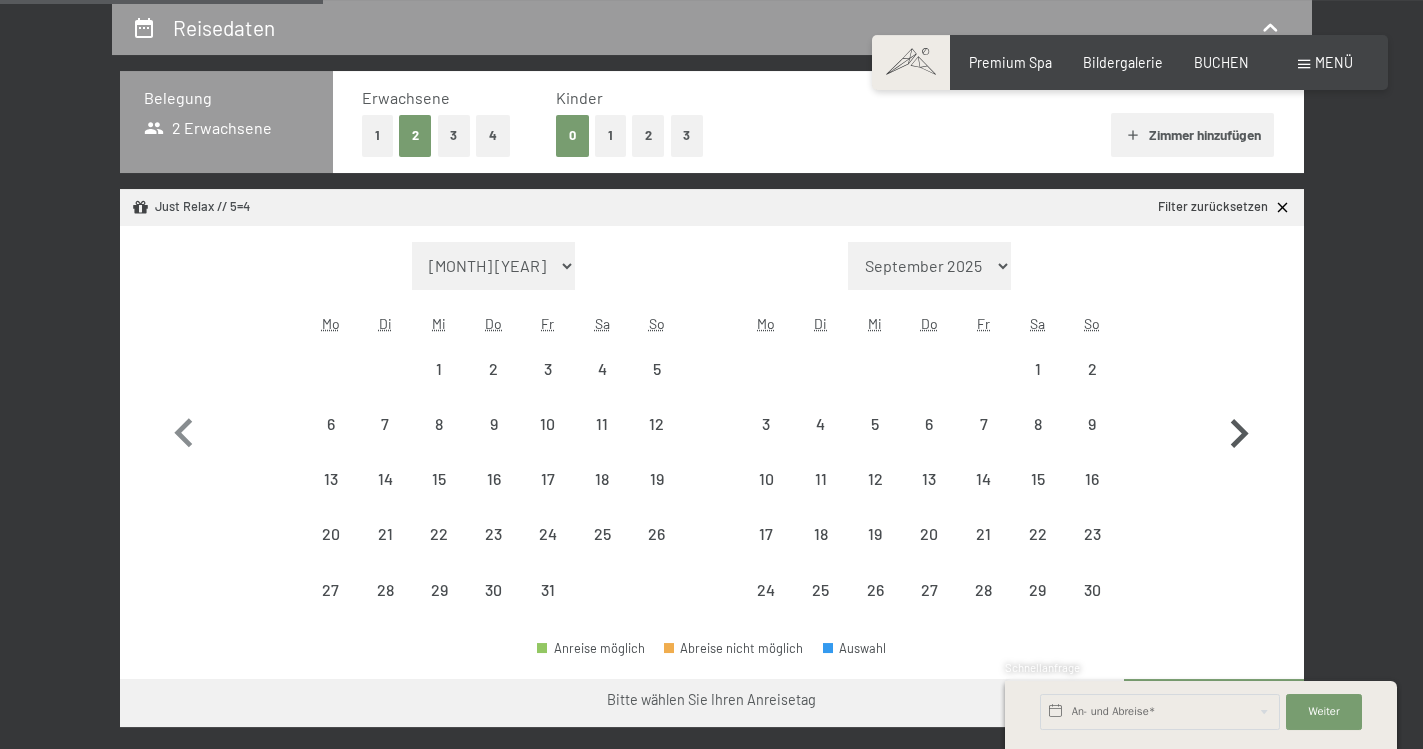click 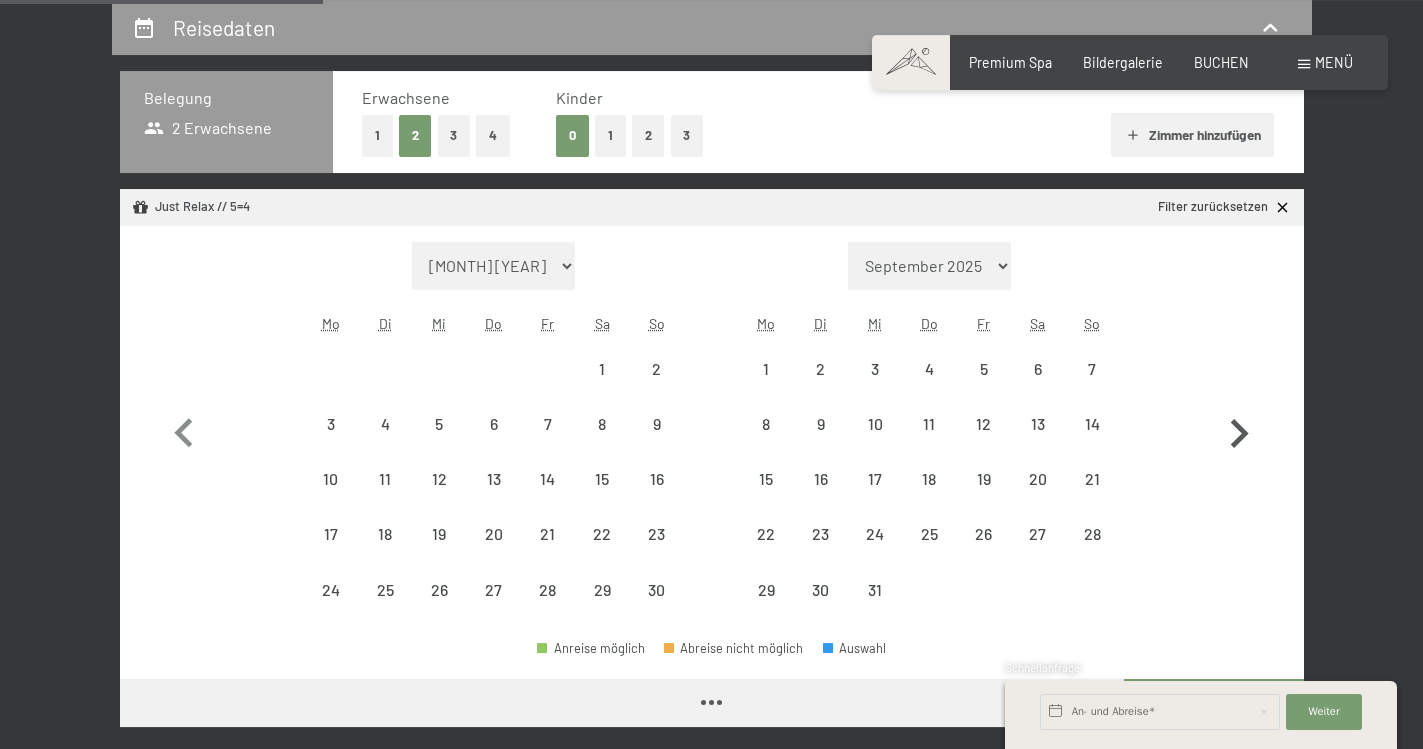 select on "2025-11-01" 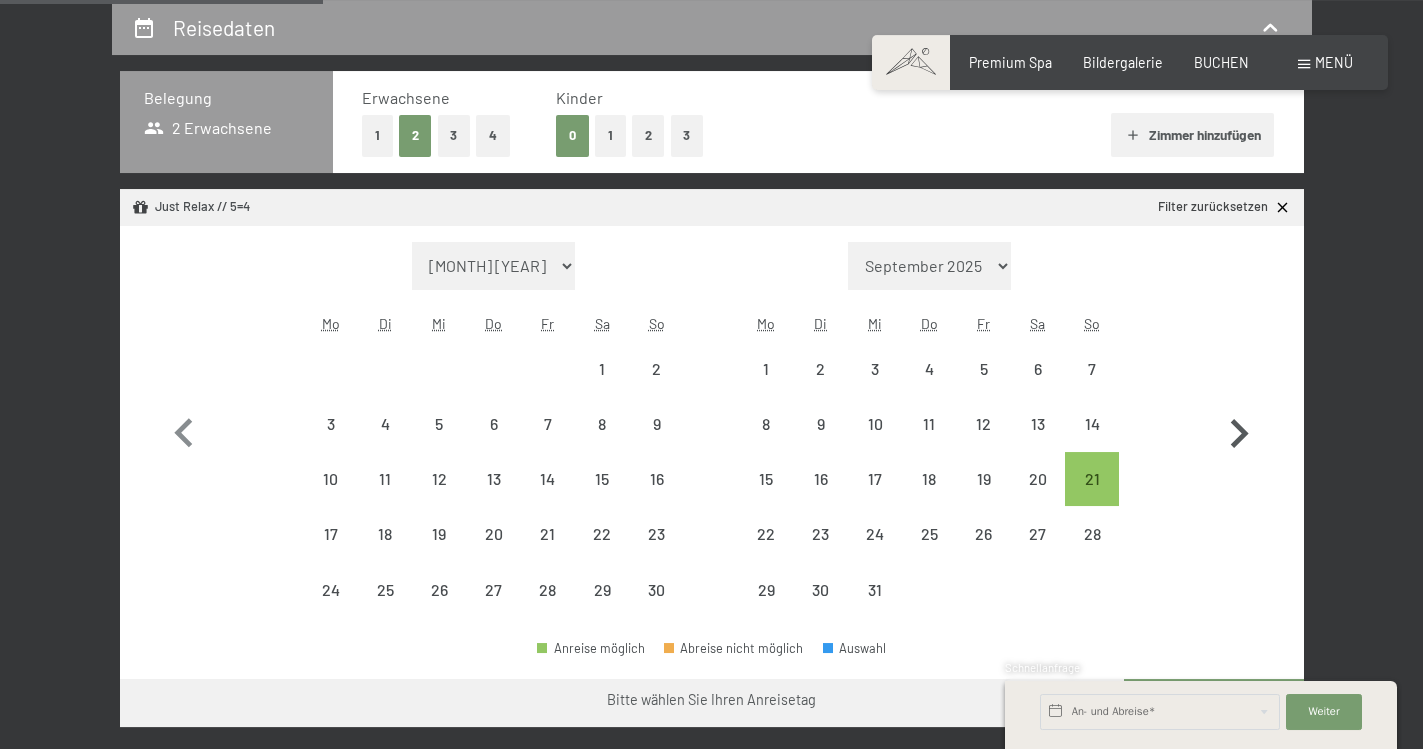 click 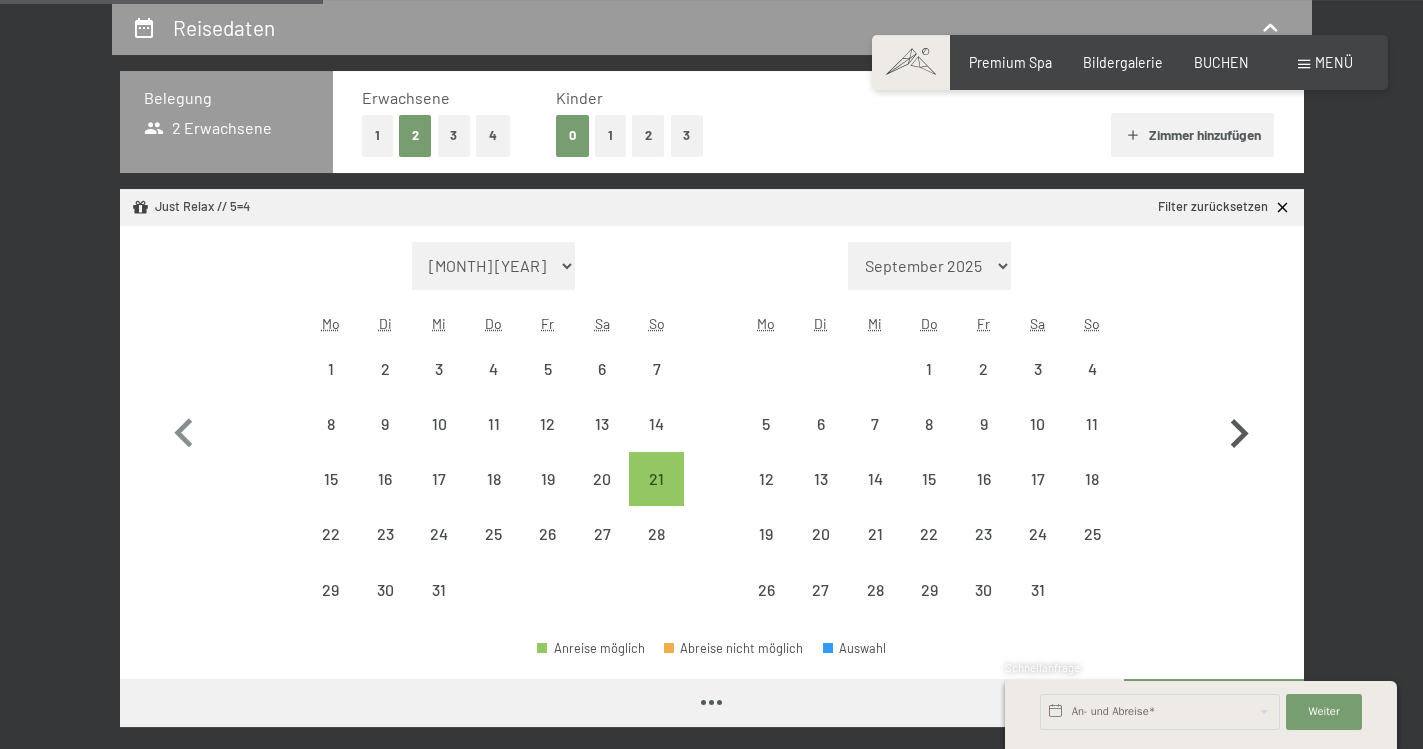 select on "2025-12-01" 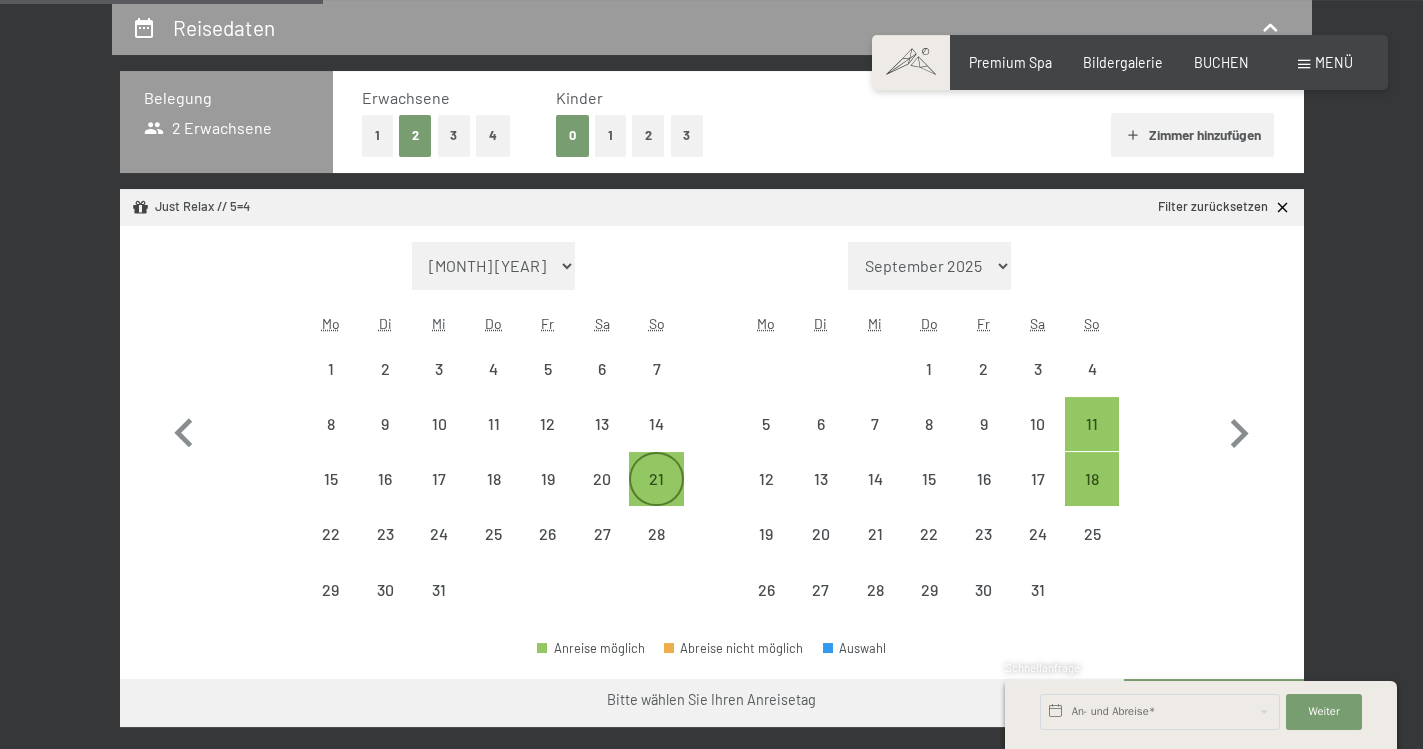 click on "21" at bounding box center (656, 496) 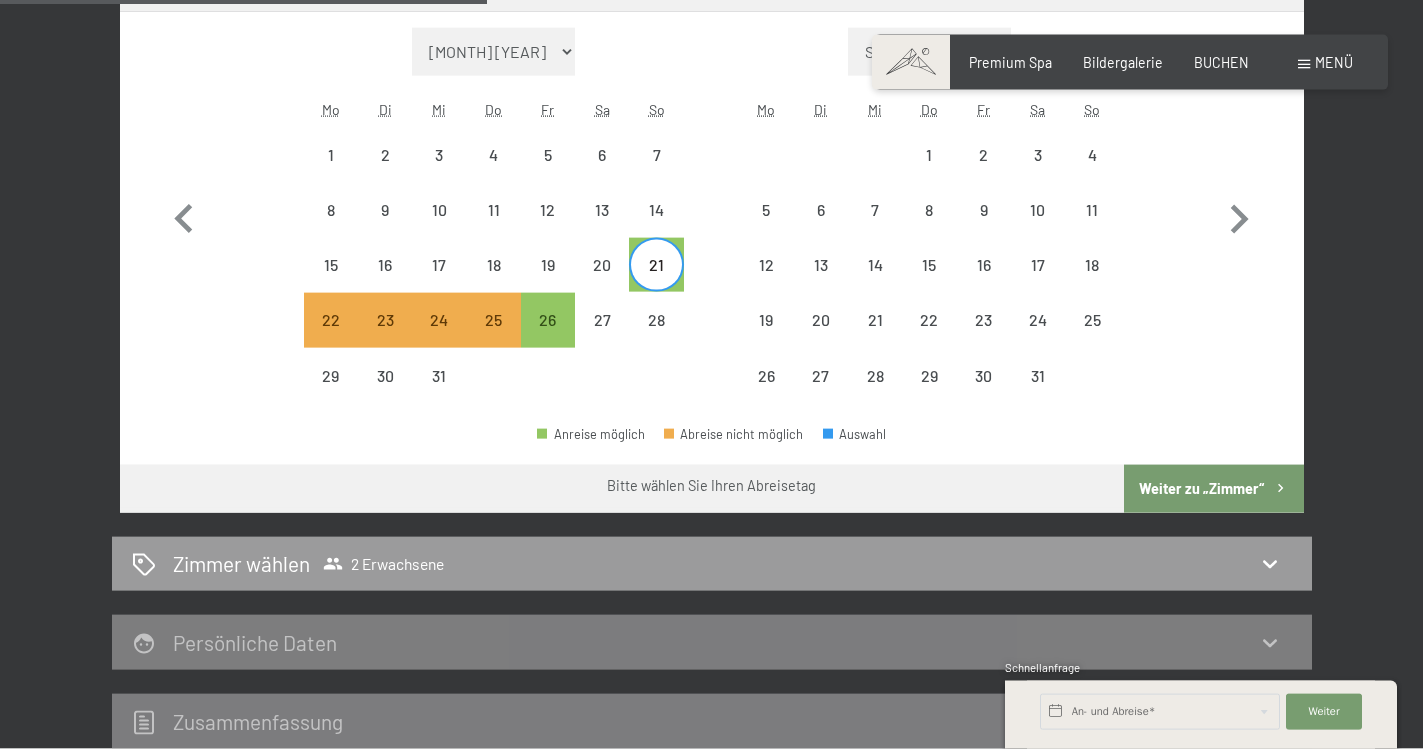 scroll, scrollTop: 420, scrollLeft: 0, axis: vertical 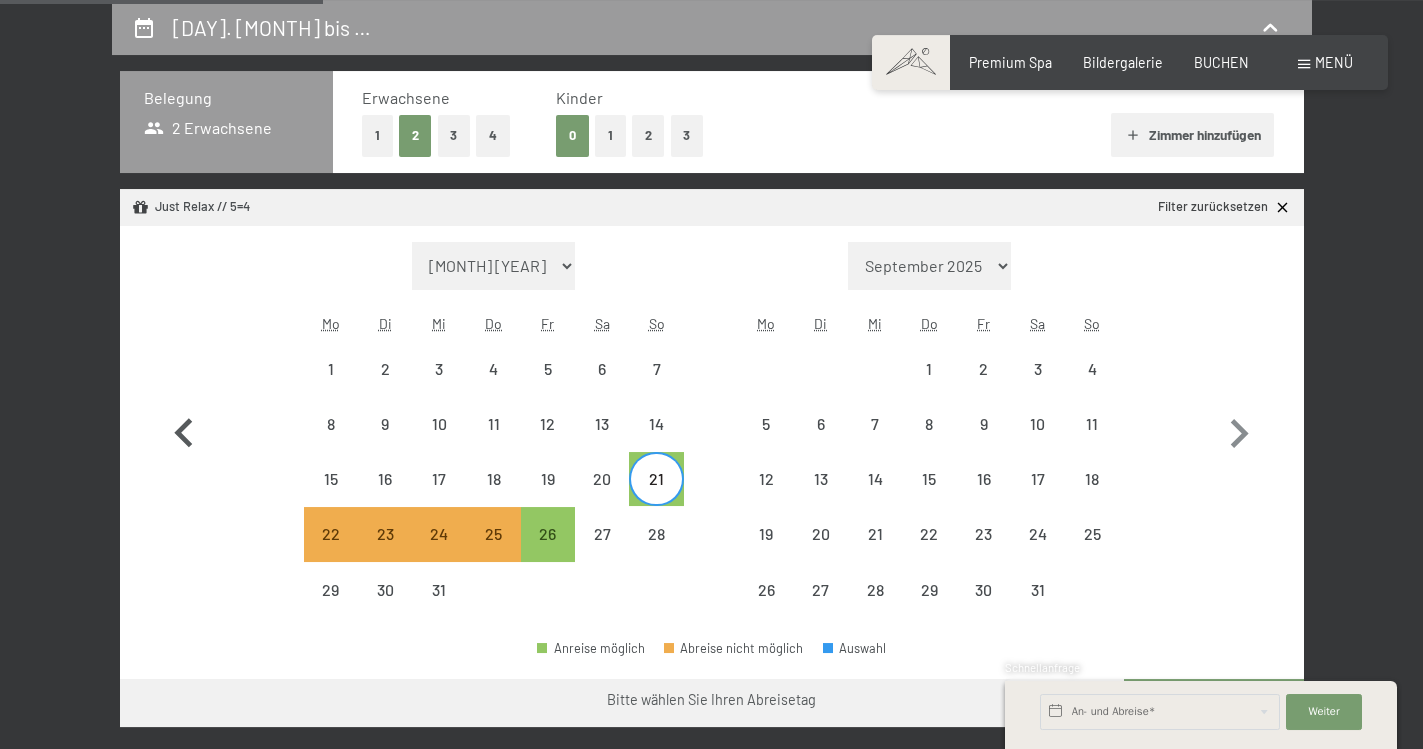click 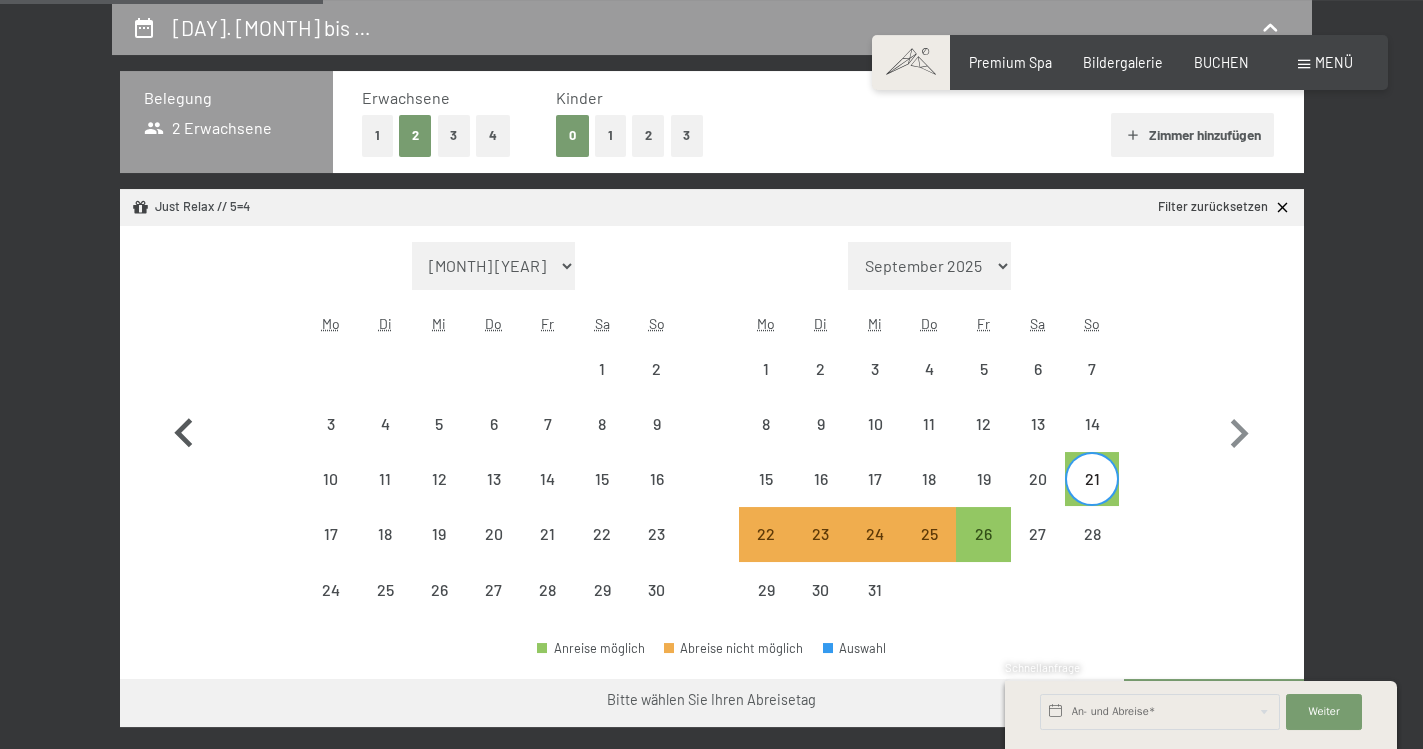 click 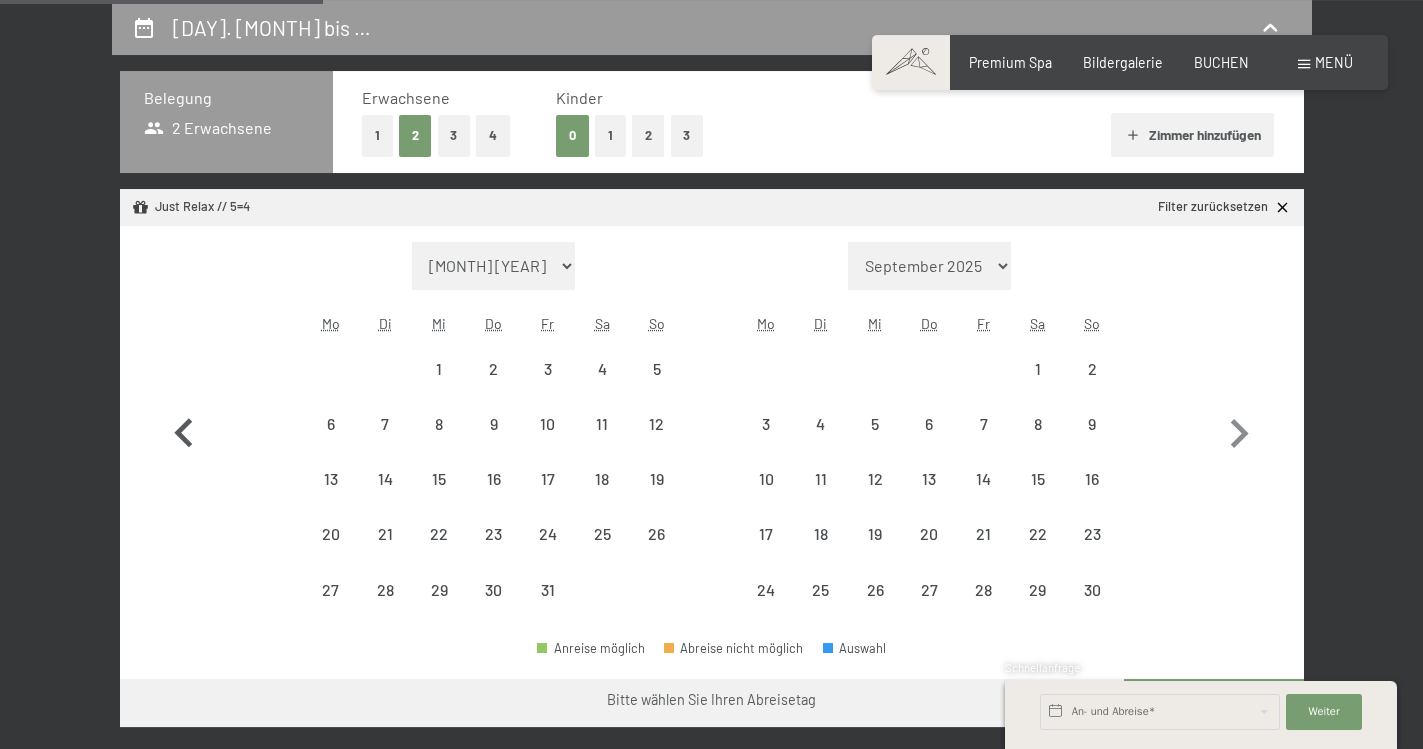 click 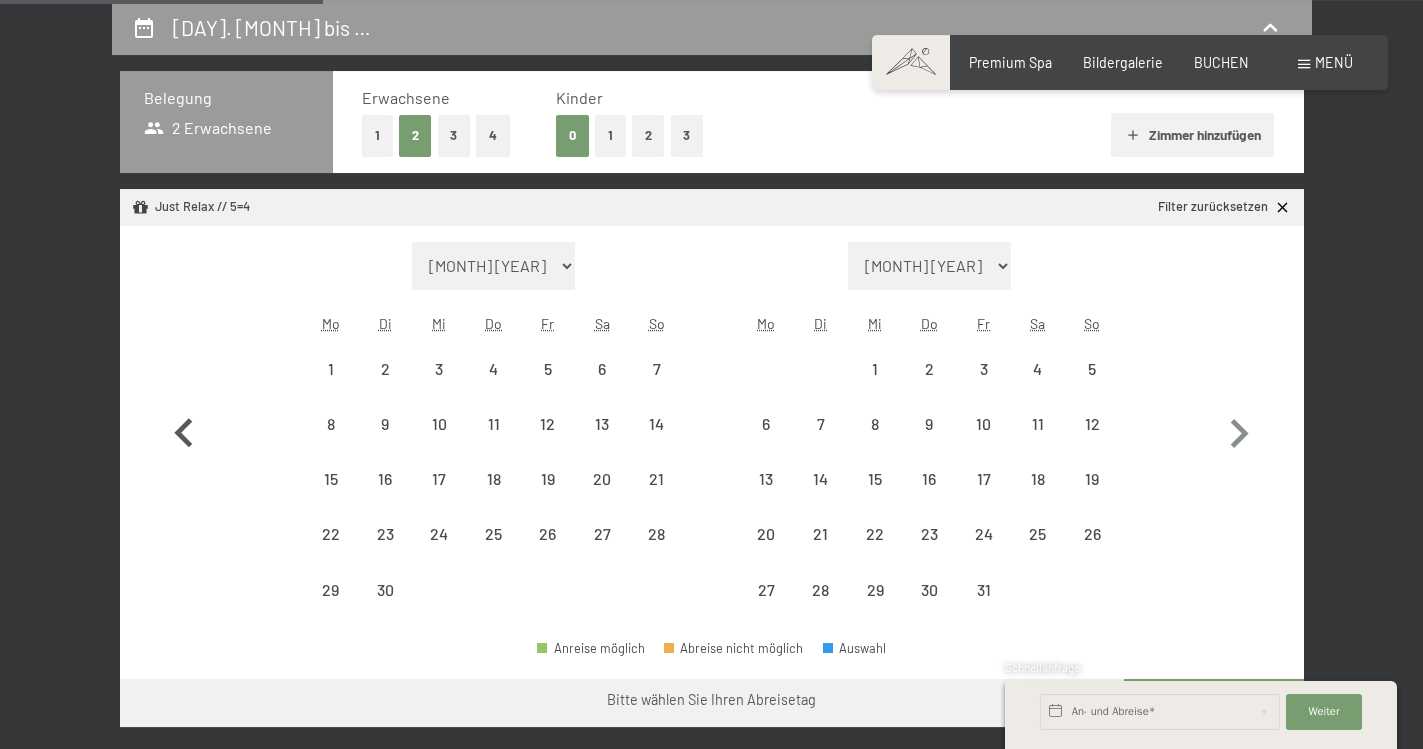 click 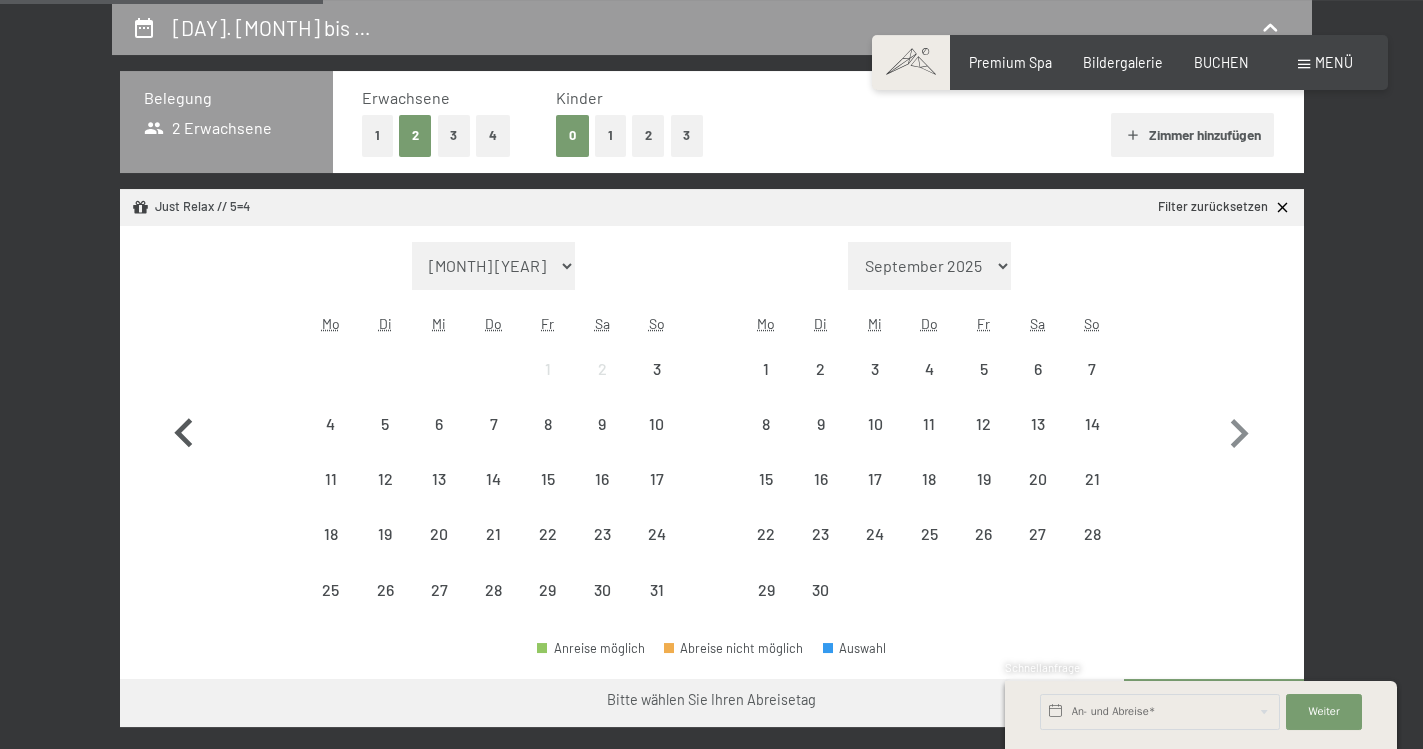 click 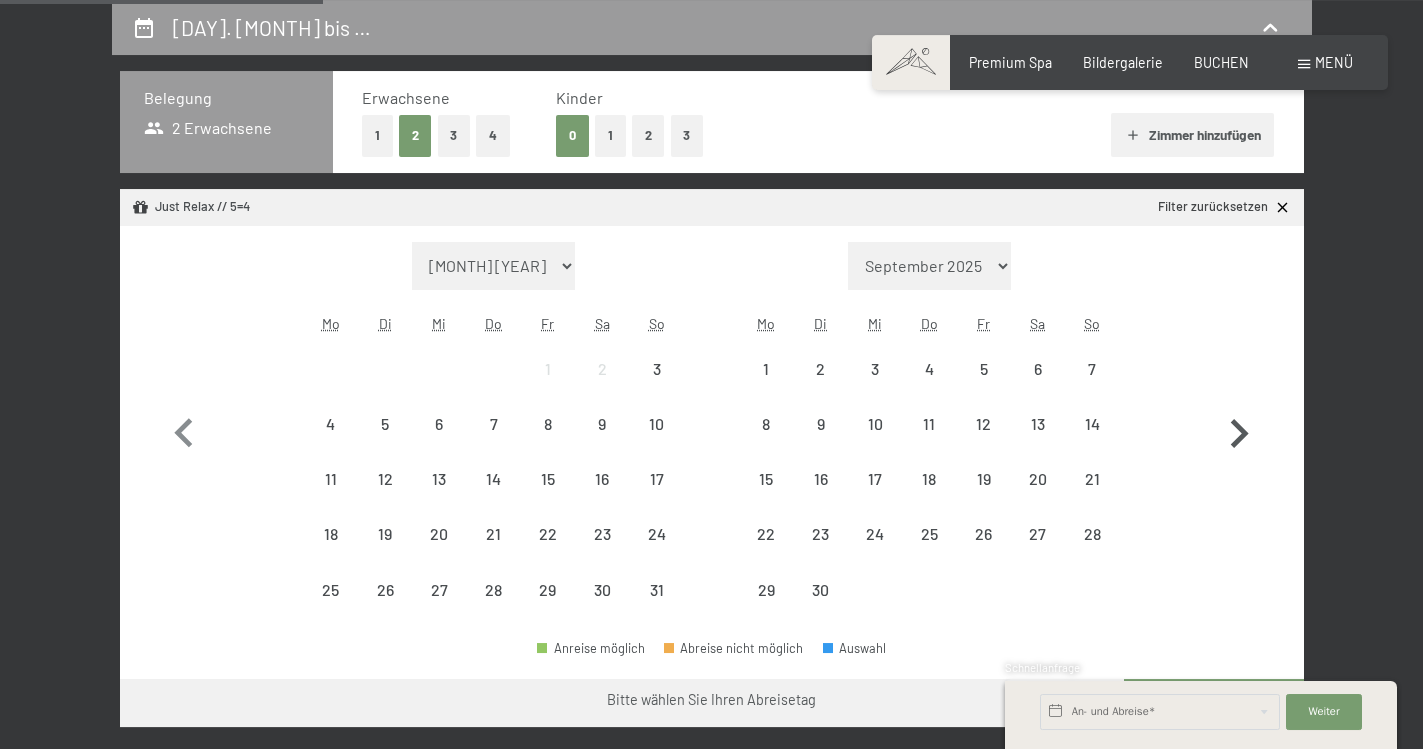 click 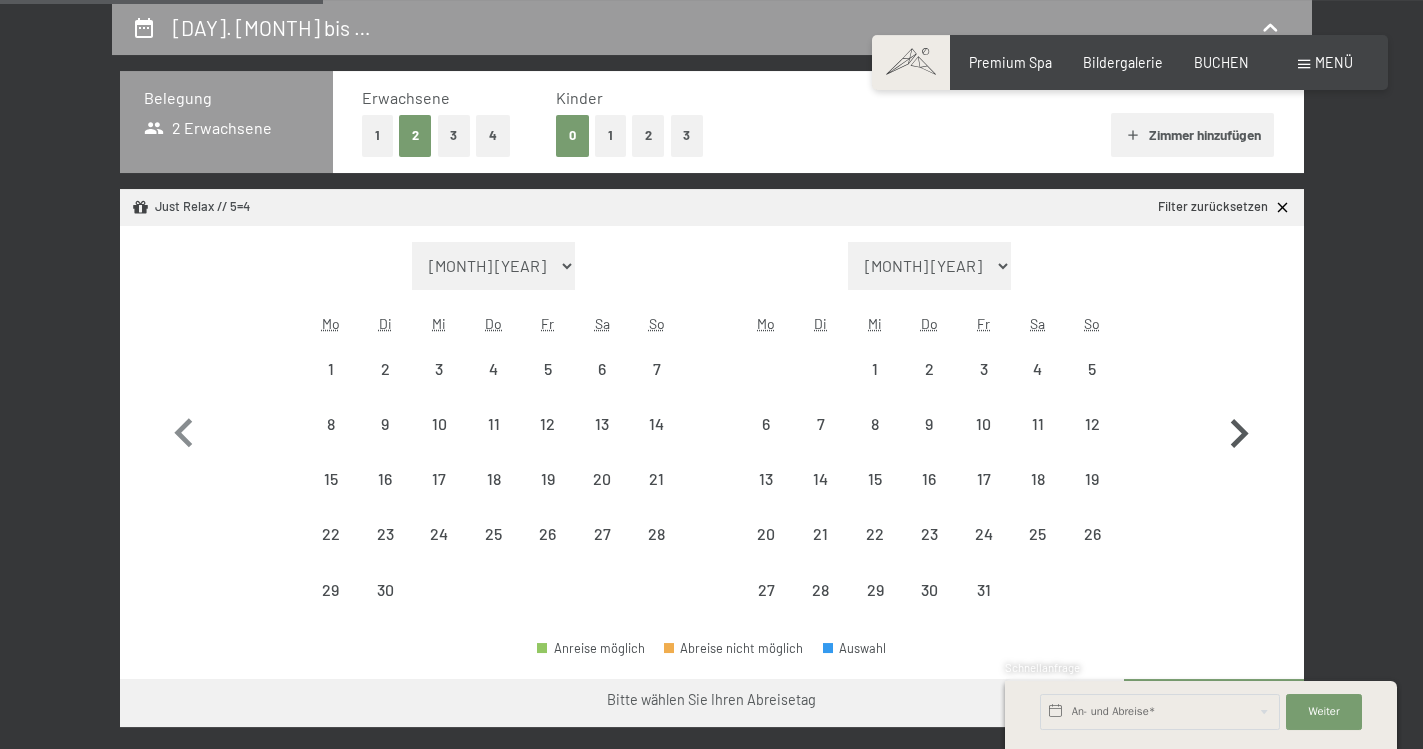 click 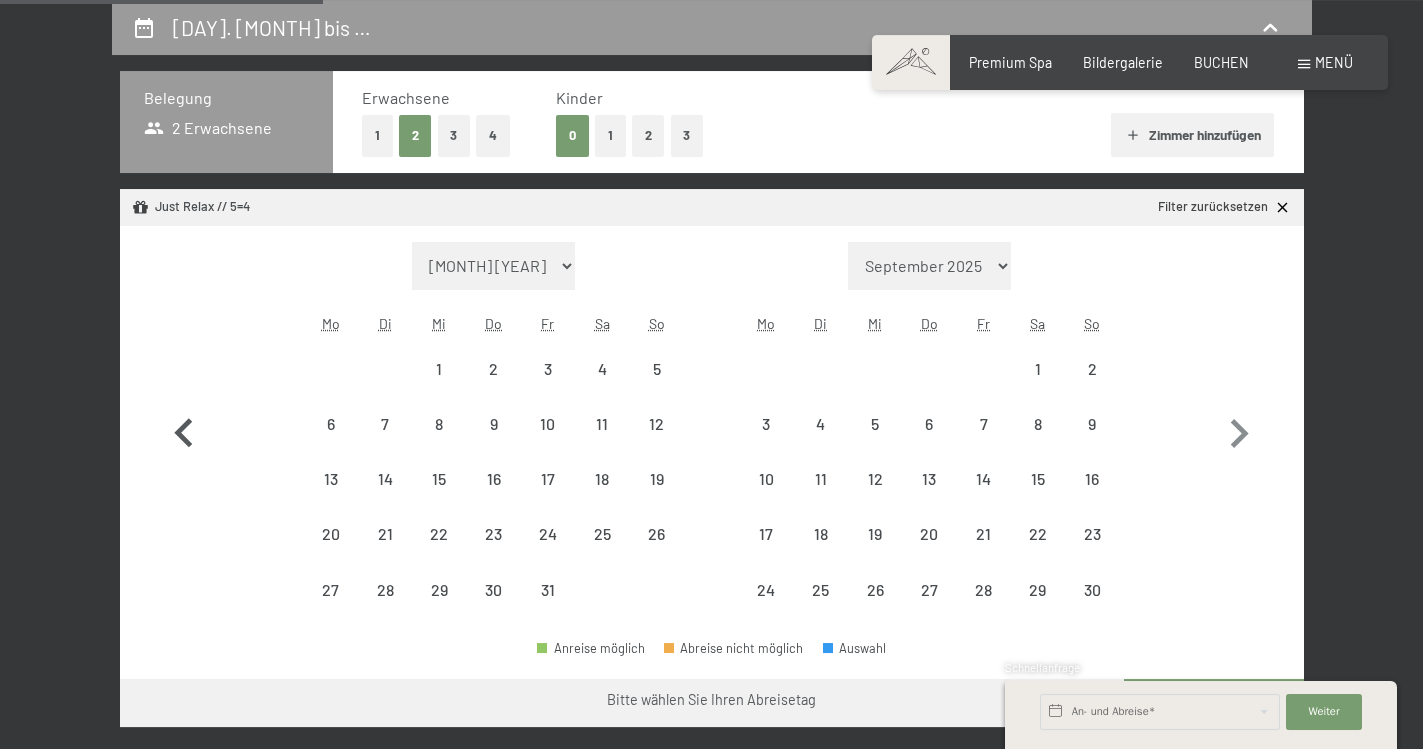 click 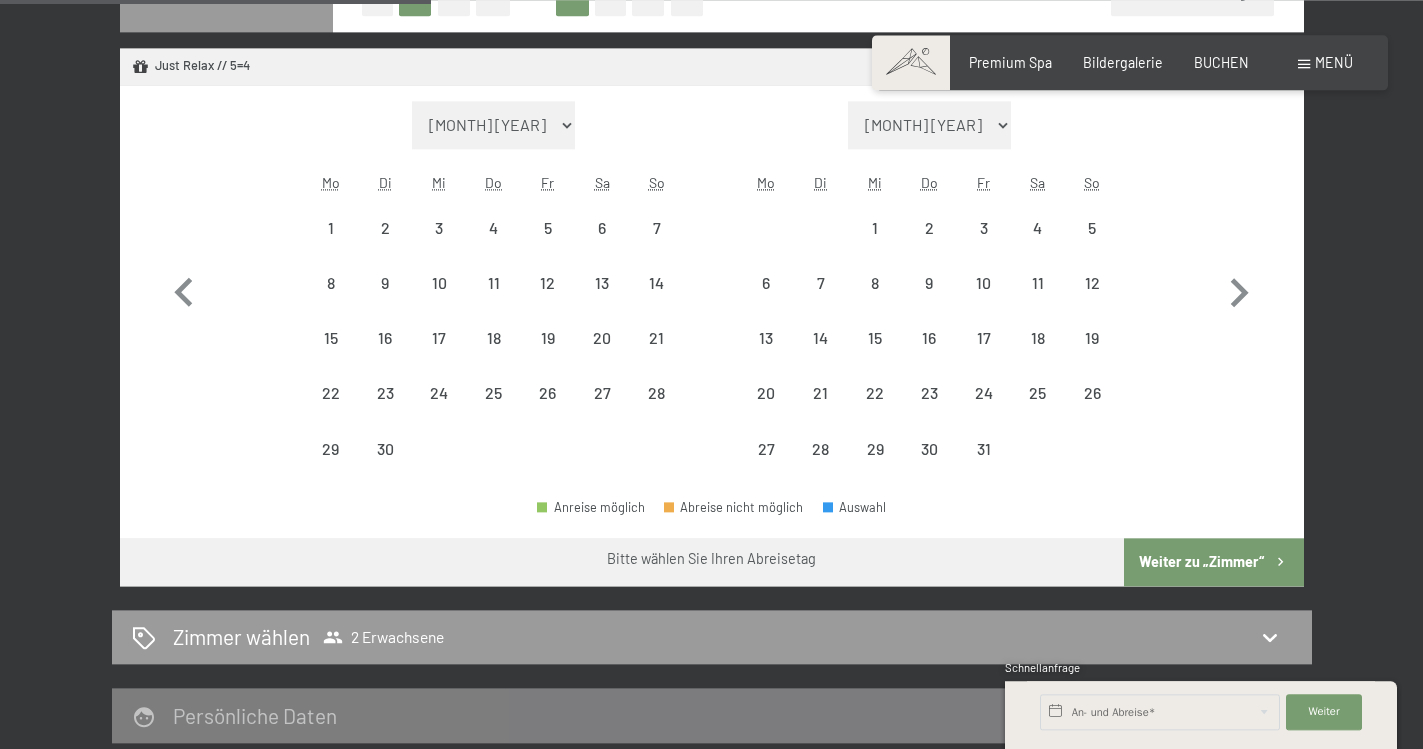 scroll, scrollTop: 624, scrollLeft: 0, axis: vertical 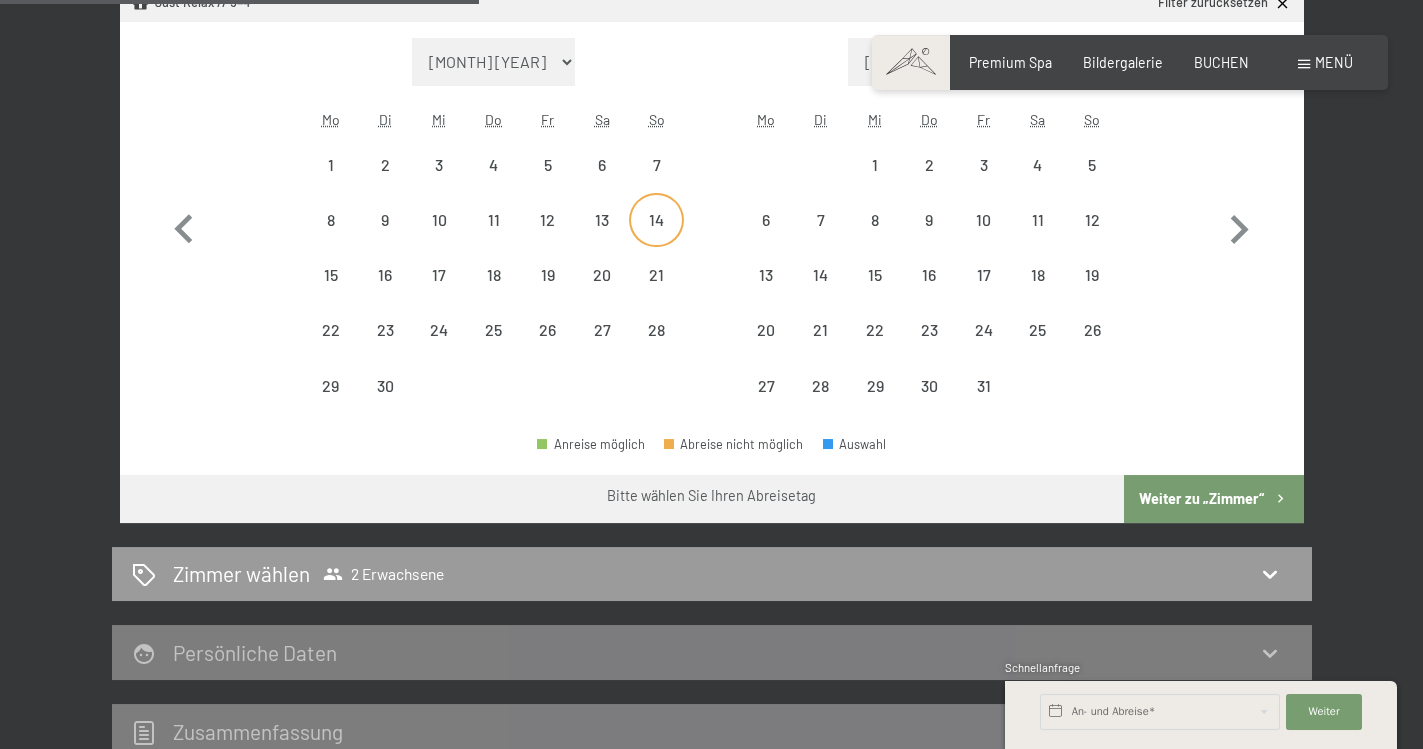 click on "14" at bounding box center [656, 237] 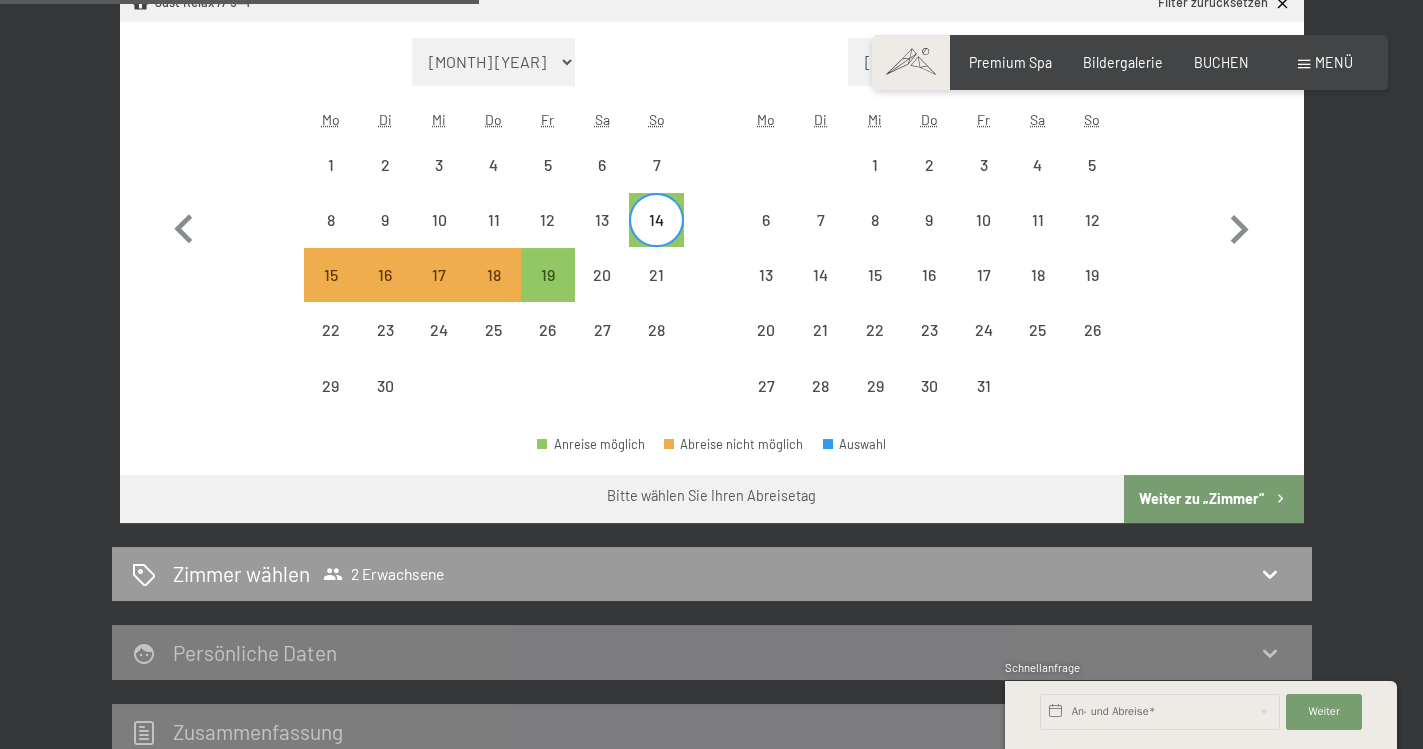 click on "Weiter zu „Zimmer“" at bounding box center [1213, 499] 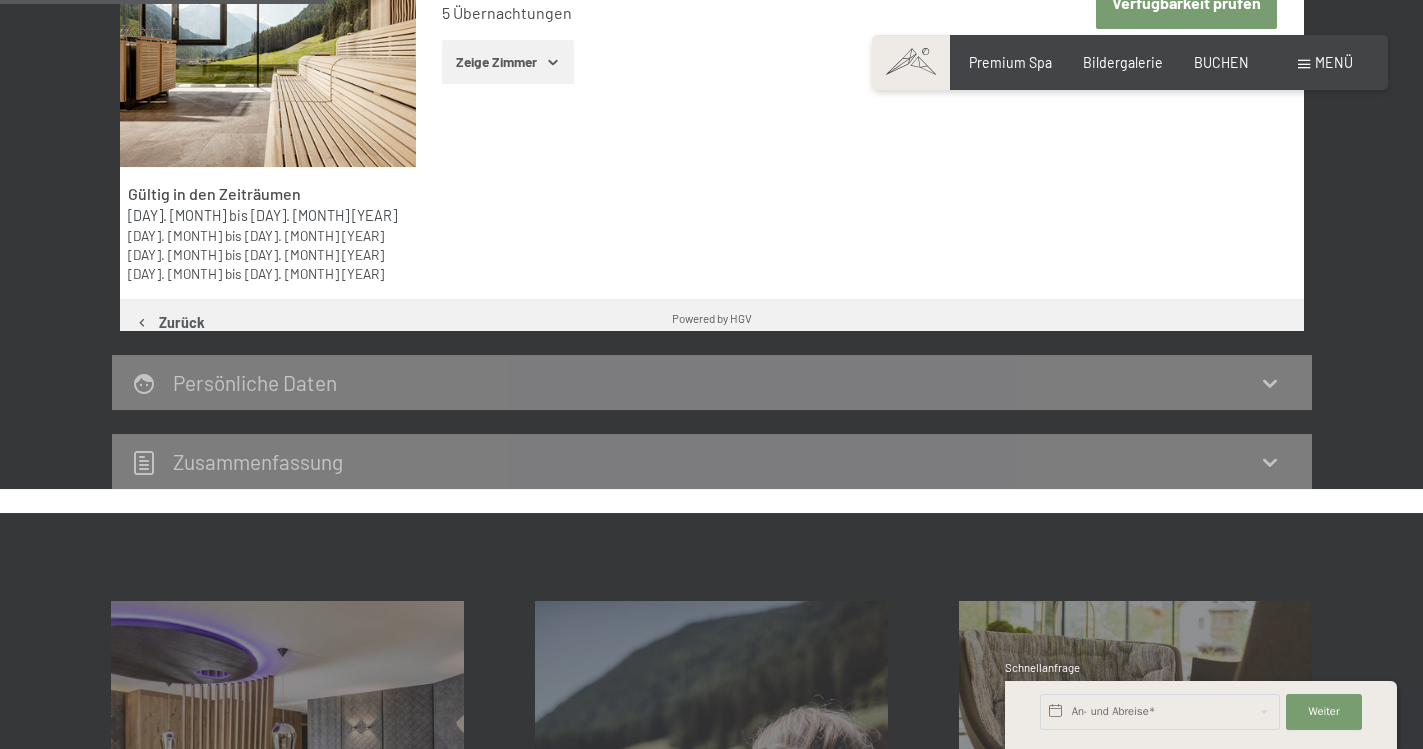 scroll, scrollTop: 420, scrollLeft: 0, axis: vertical 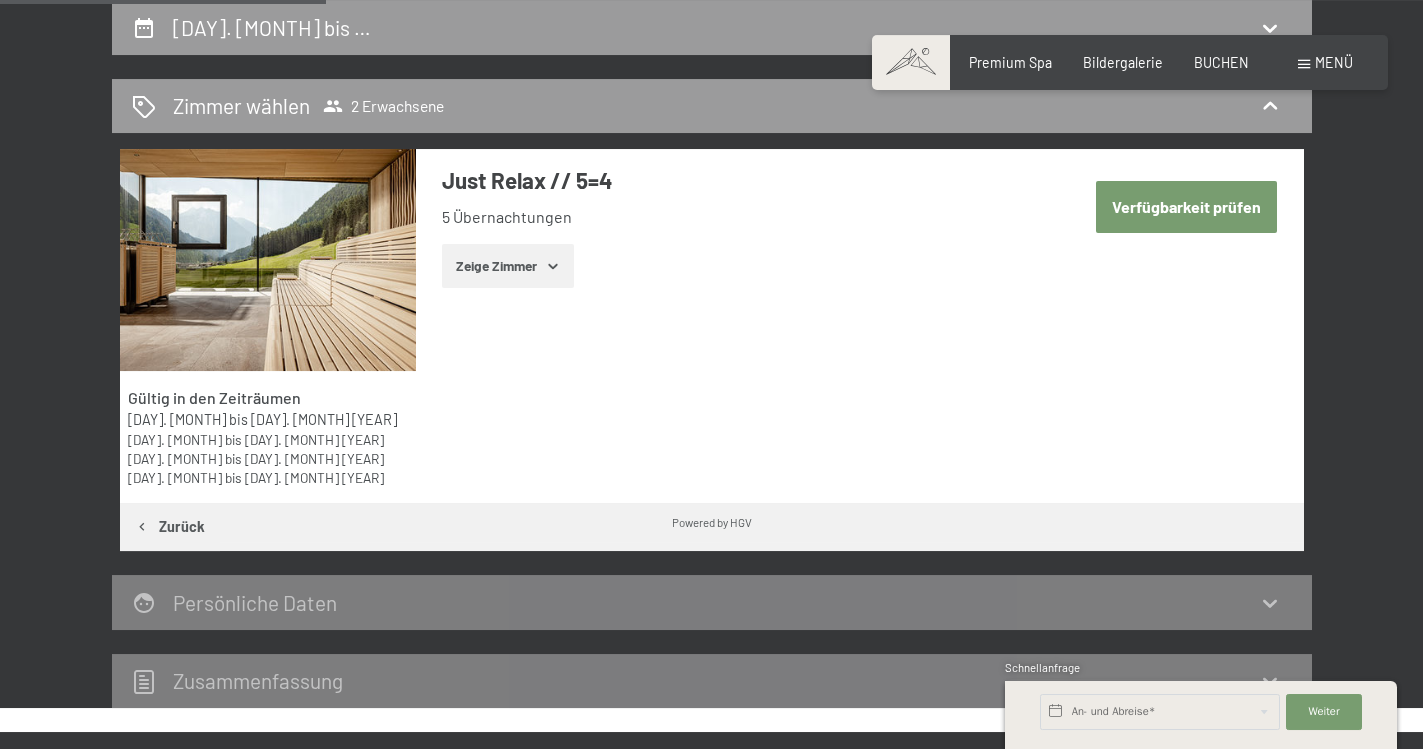 click 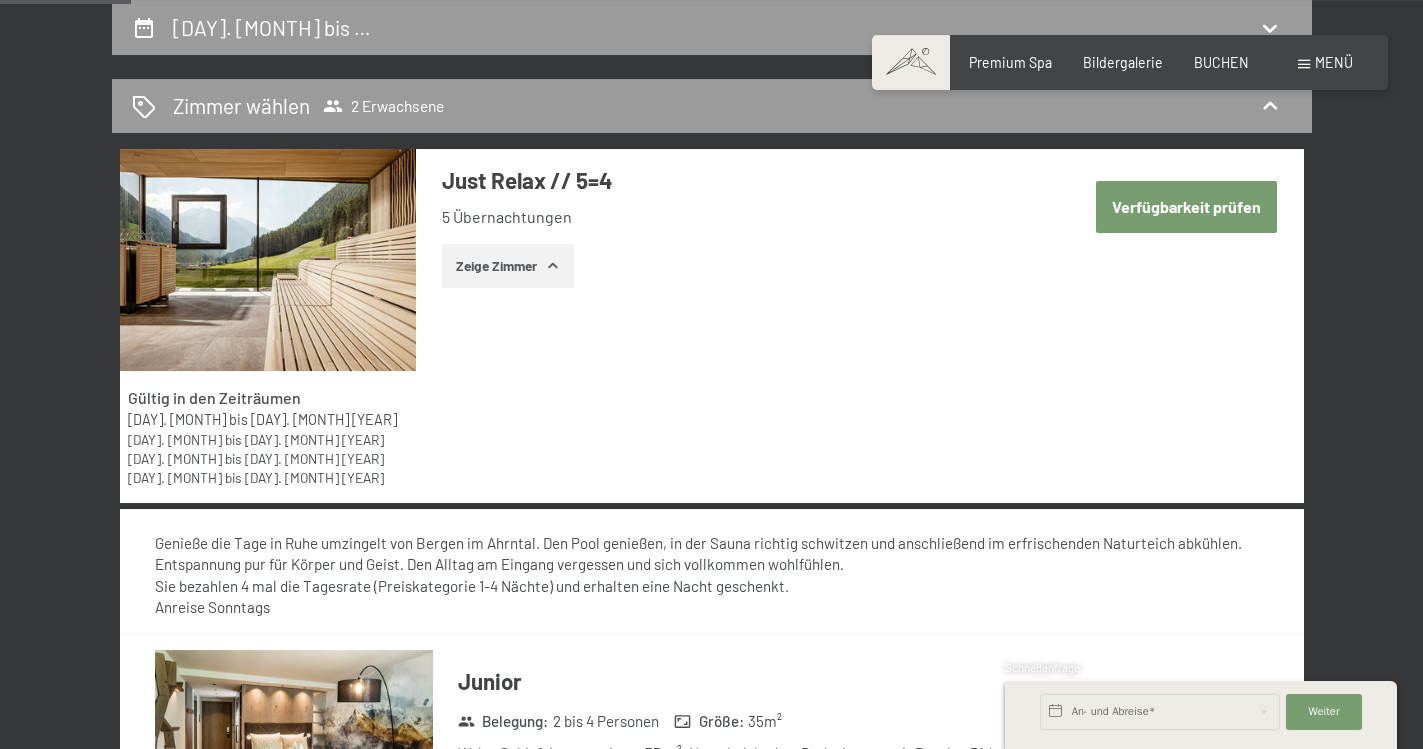 scroll, scrollTop: 828, scrollLeft: 0, axis: vertical 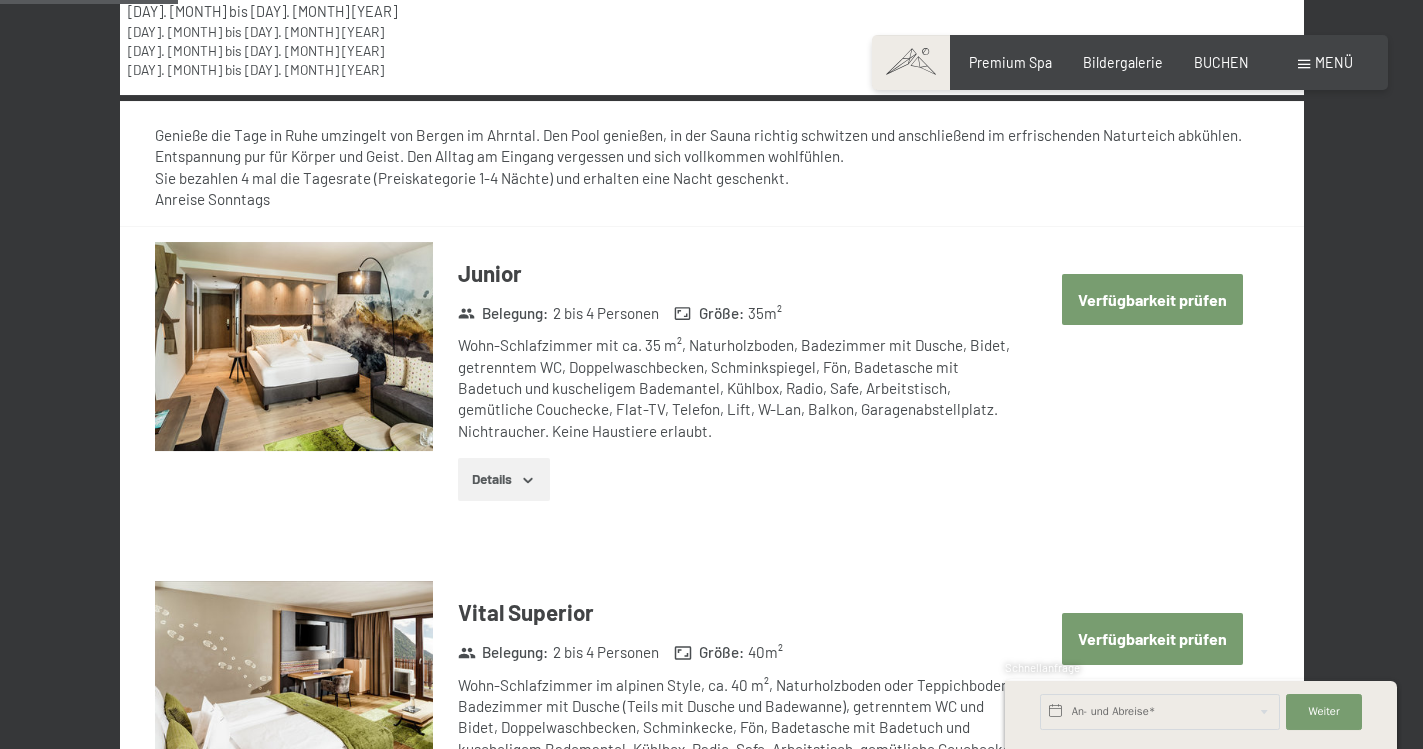 click on "Verfügbarkeit prüfen" at bounding box center [1152, 299] 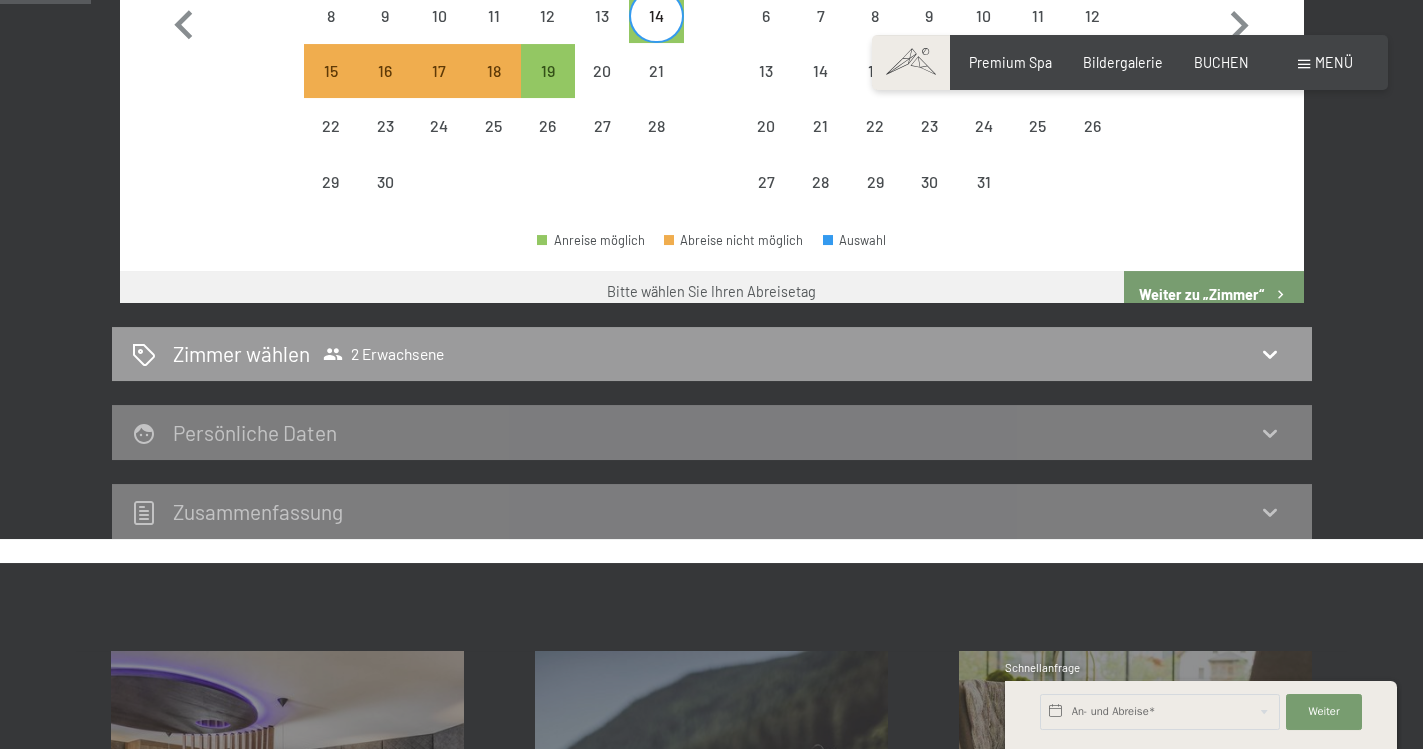 scroll, scrollTop: 420, scrollLeft: 0, axis: vertical 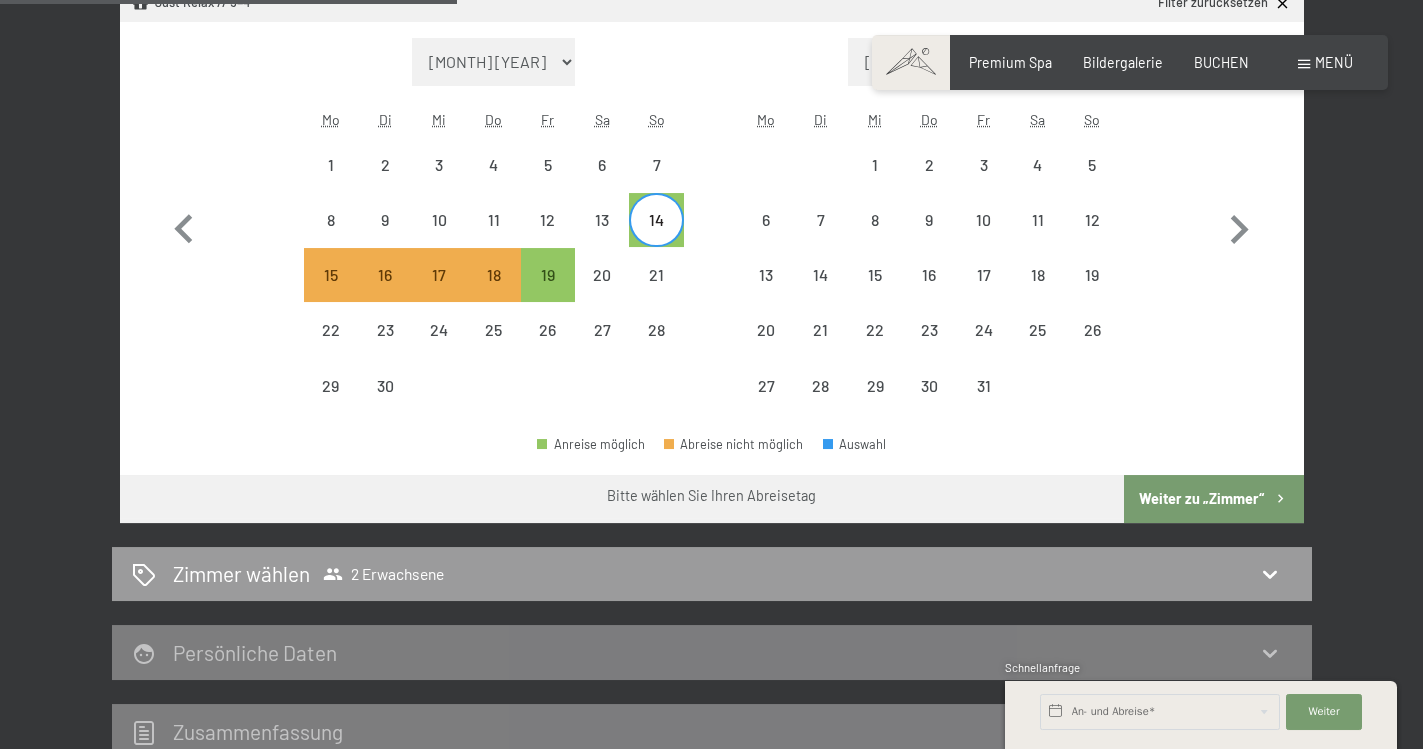 click on "Weiter zu „Zimmer“" at bounding box center [1213, 499] 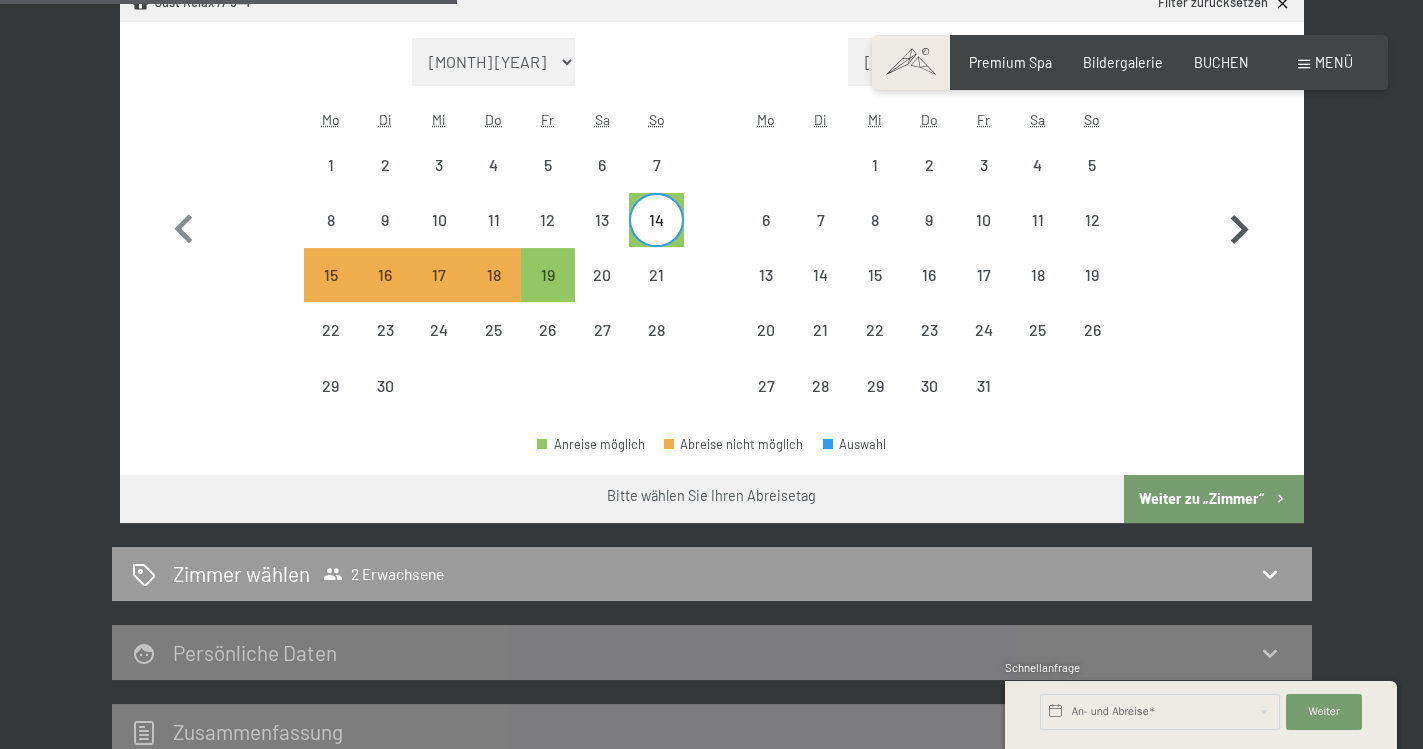 scroll, scrollTop: 420, scrollLeft: 0, axis: vertical 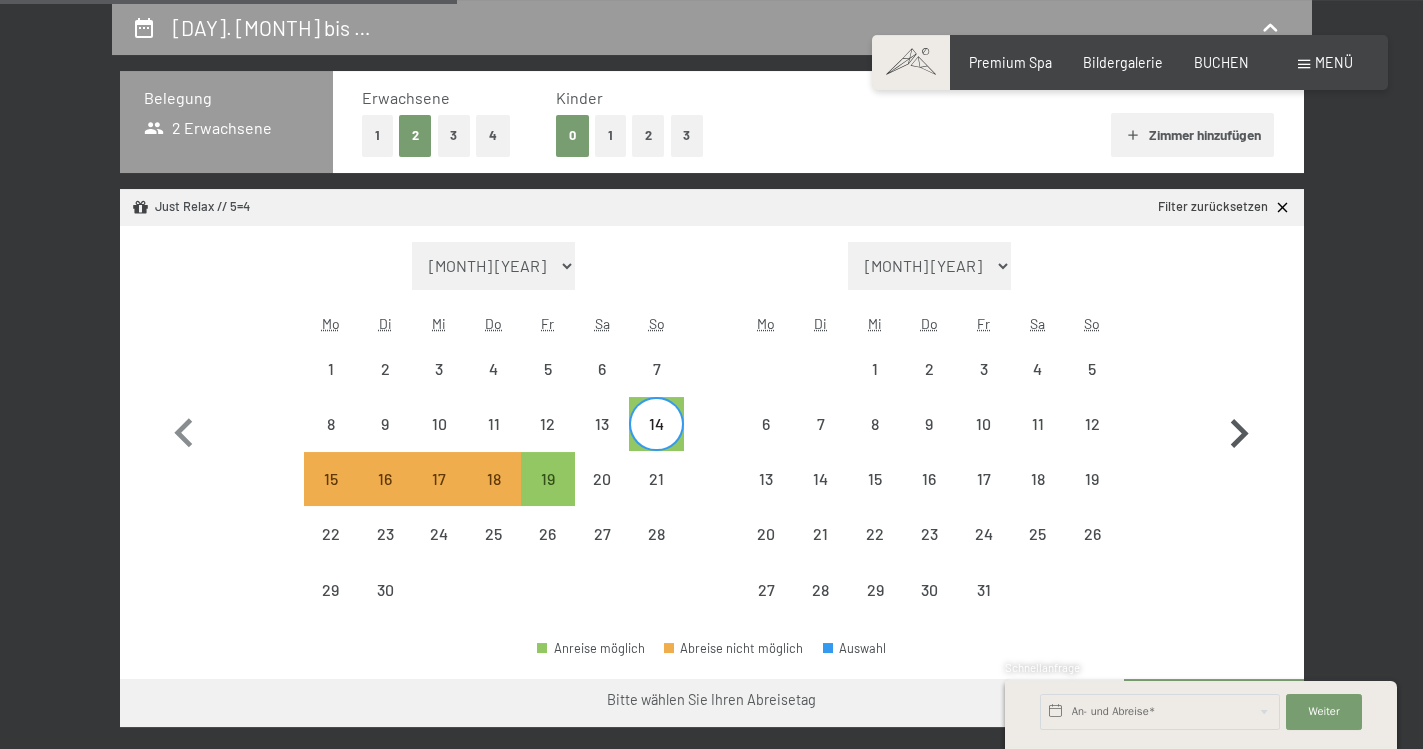select on "2025-09-01" 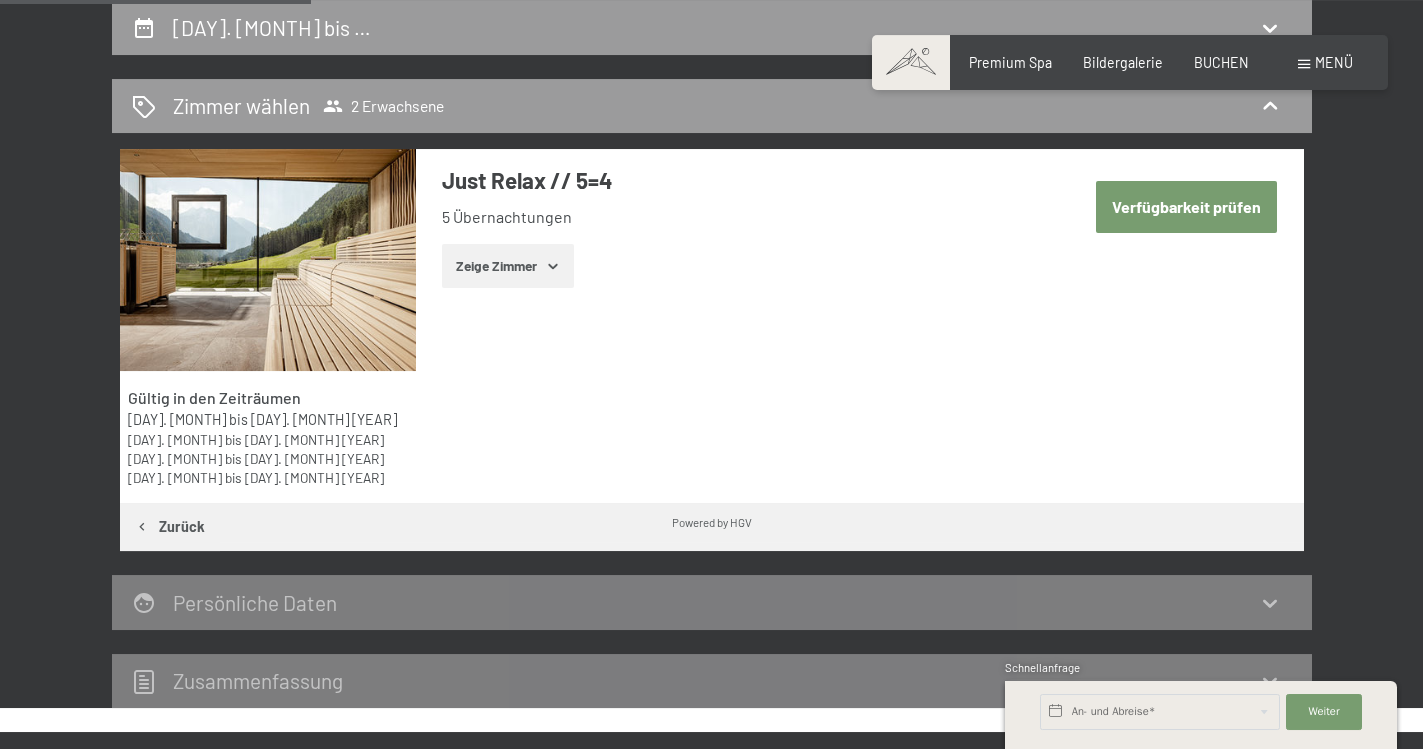 click on "Zeige Zimmer" at bounding box center [508, 266] 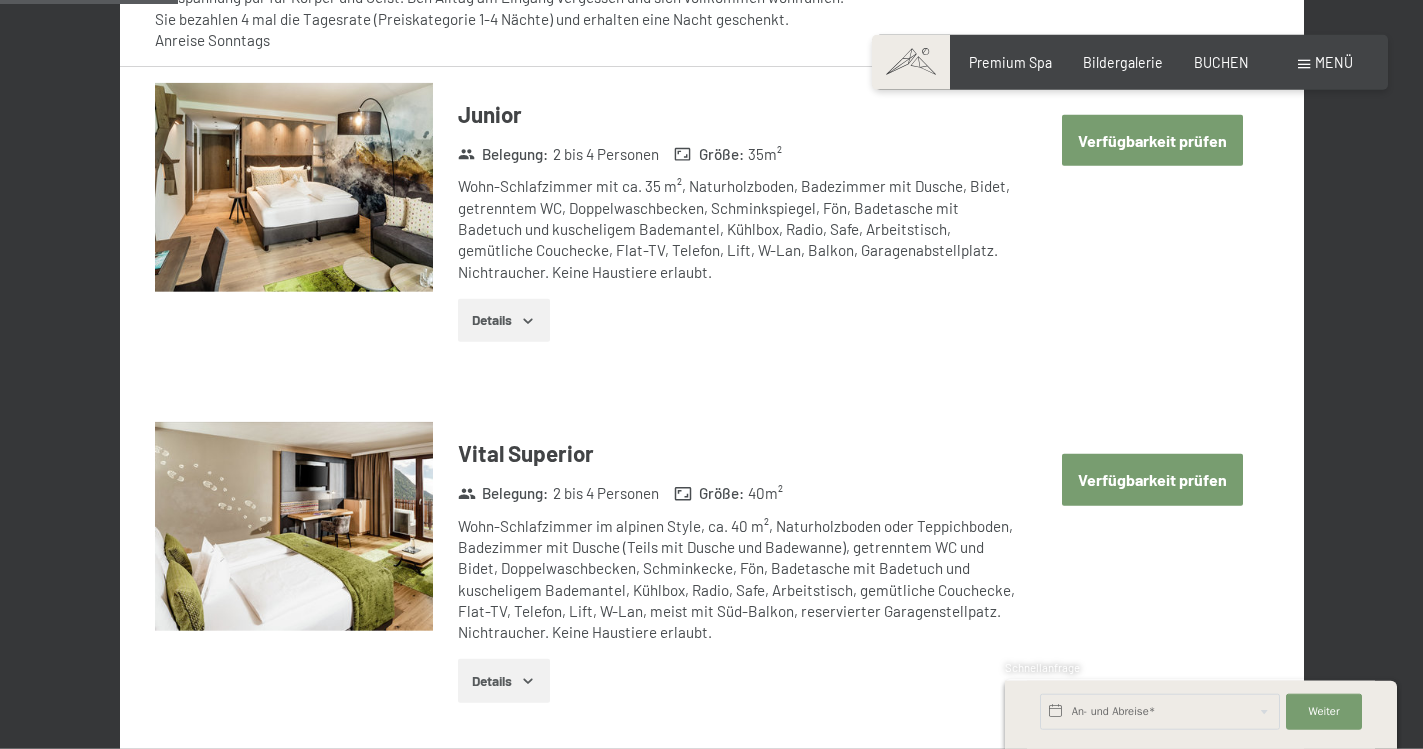 scroll, scrollTop: 1032, scrollLeft: 0, axis: vertical 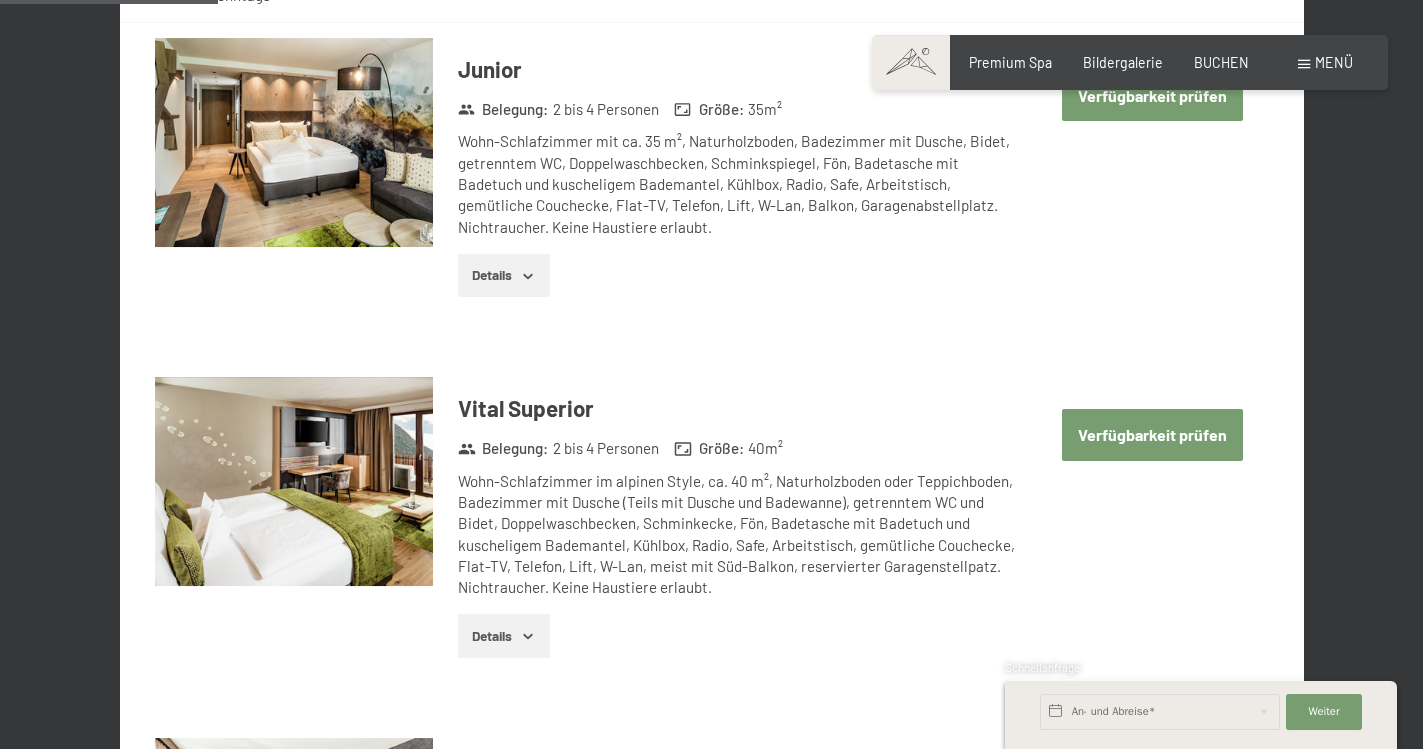 click on "Verfügbarkeit prüfen" at bounding box center [1152, 95] 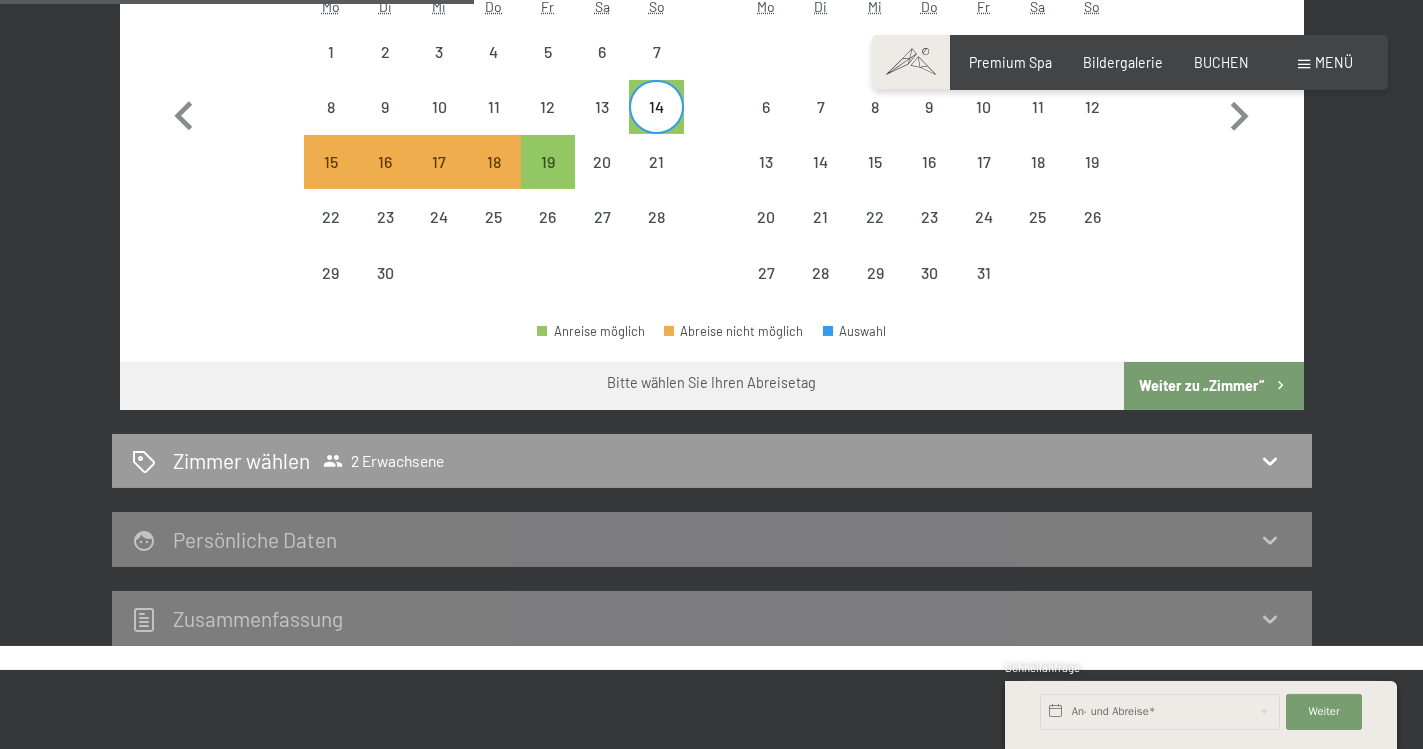 scroll, scrollTop: 624, scrollLeft: 0, axis: vertical 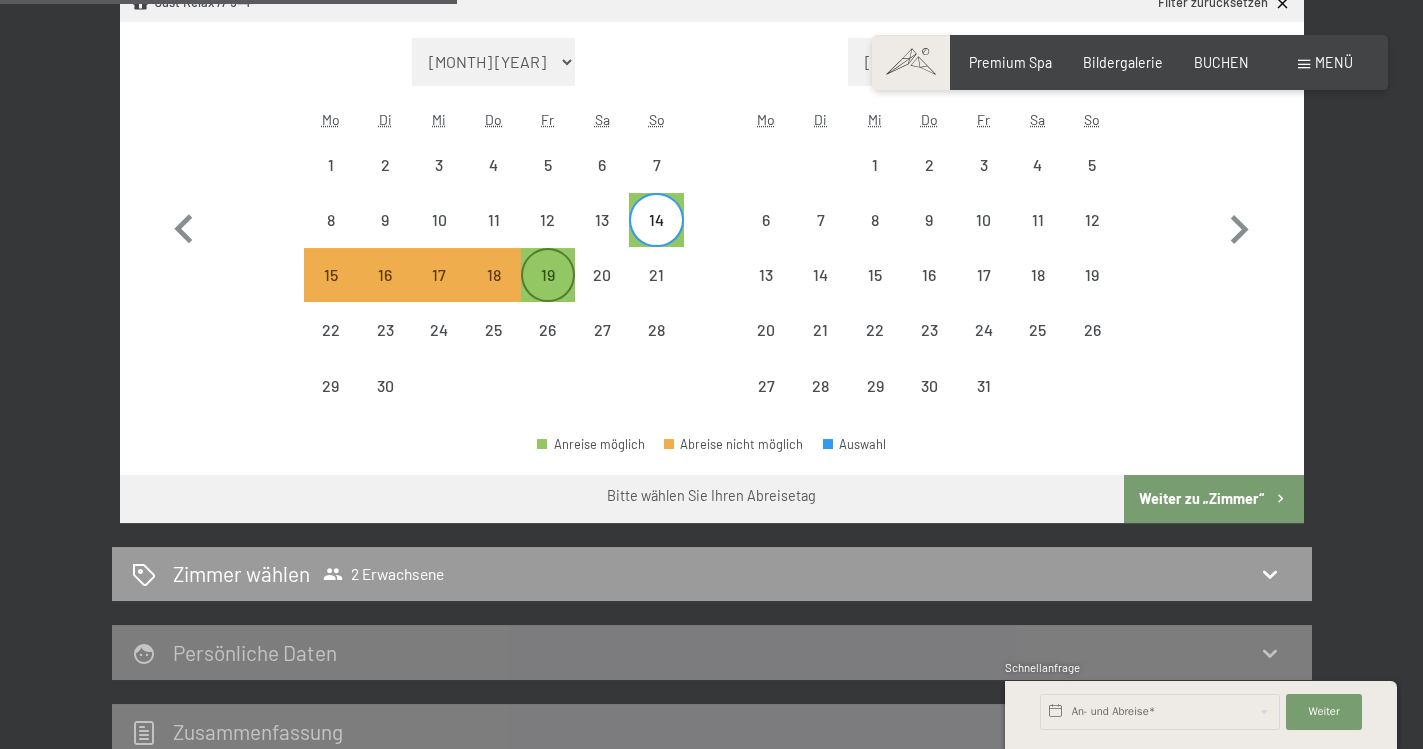 click on "19" at bounding box center [548, 292] 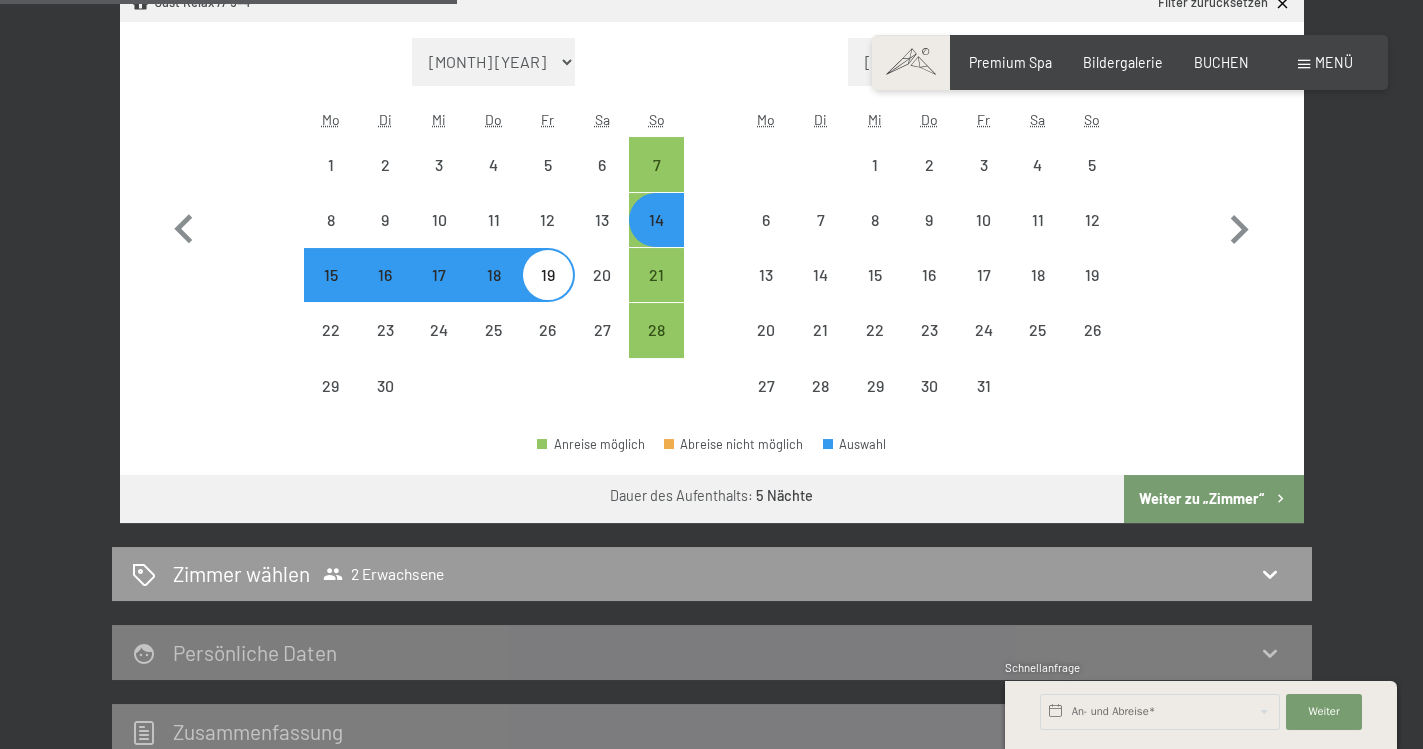 select on "2025-09-01" 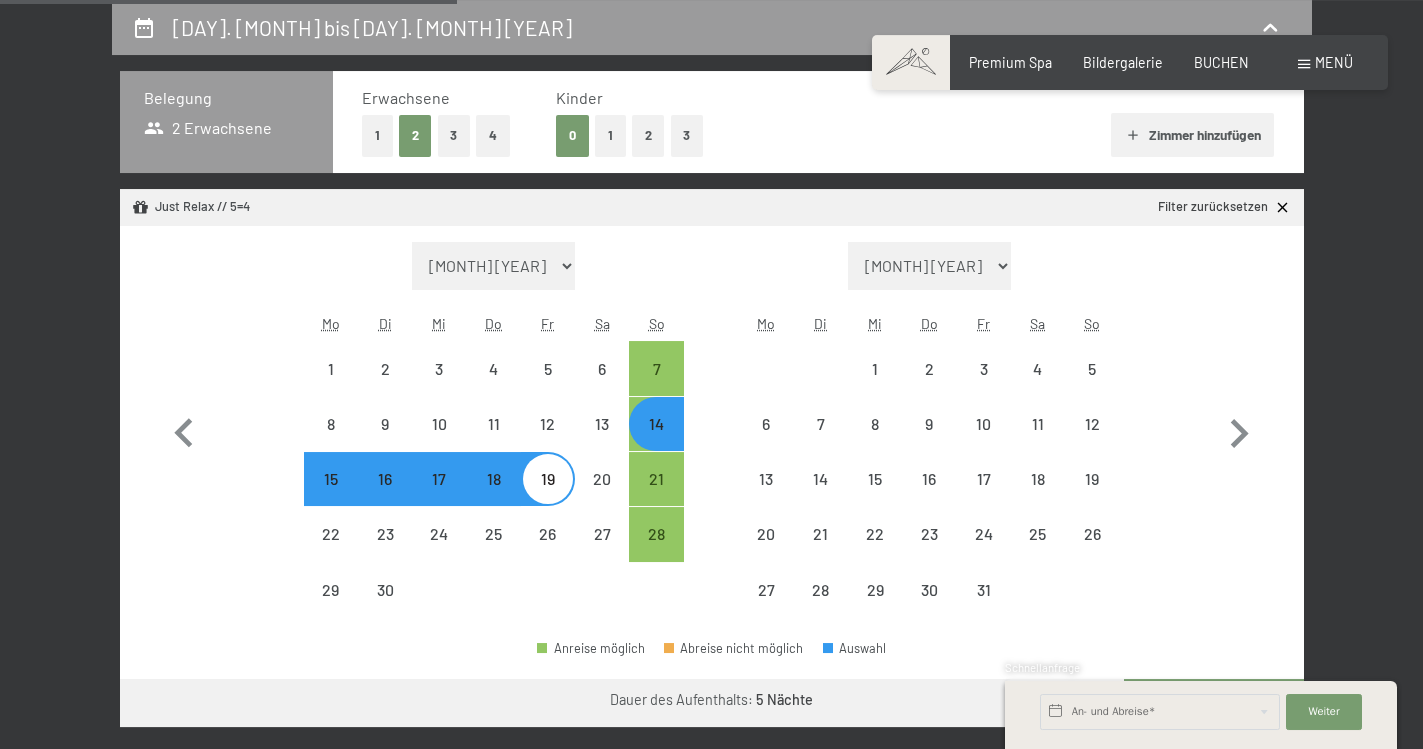 select on "2025-09-01" 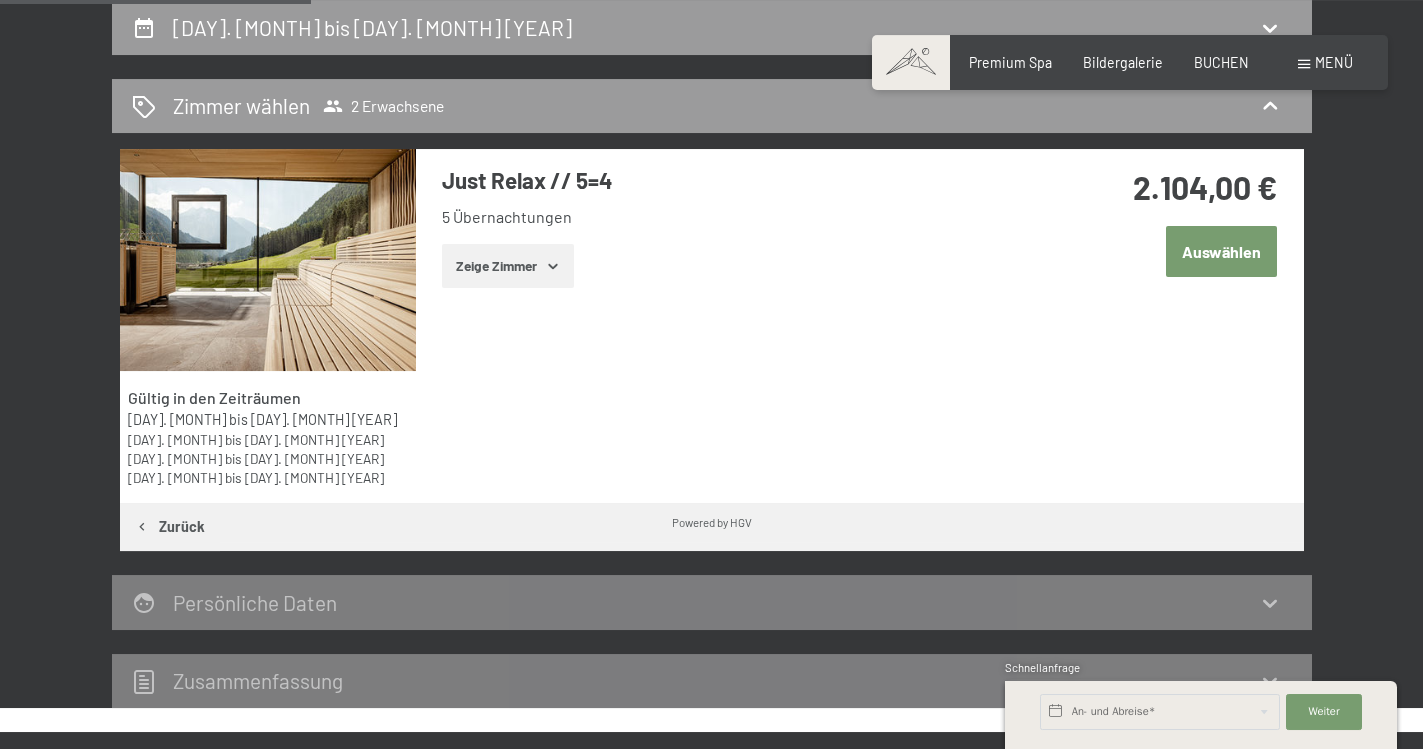 click 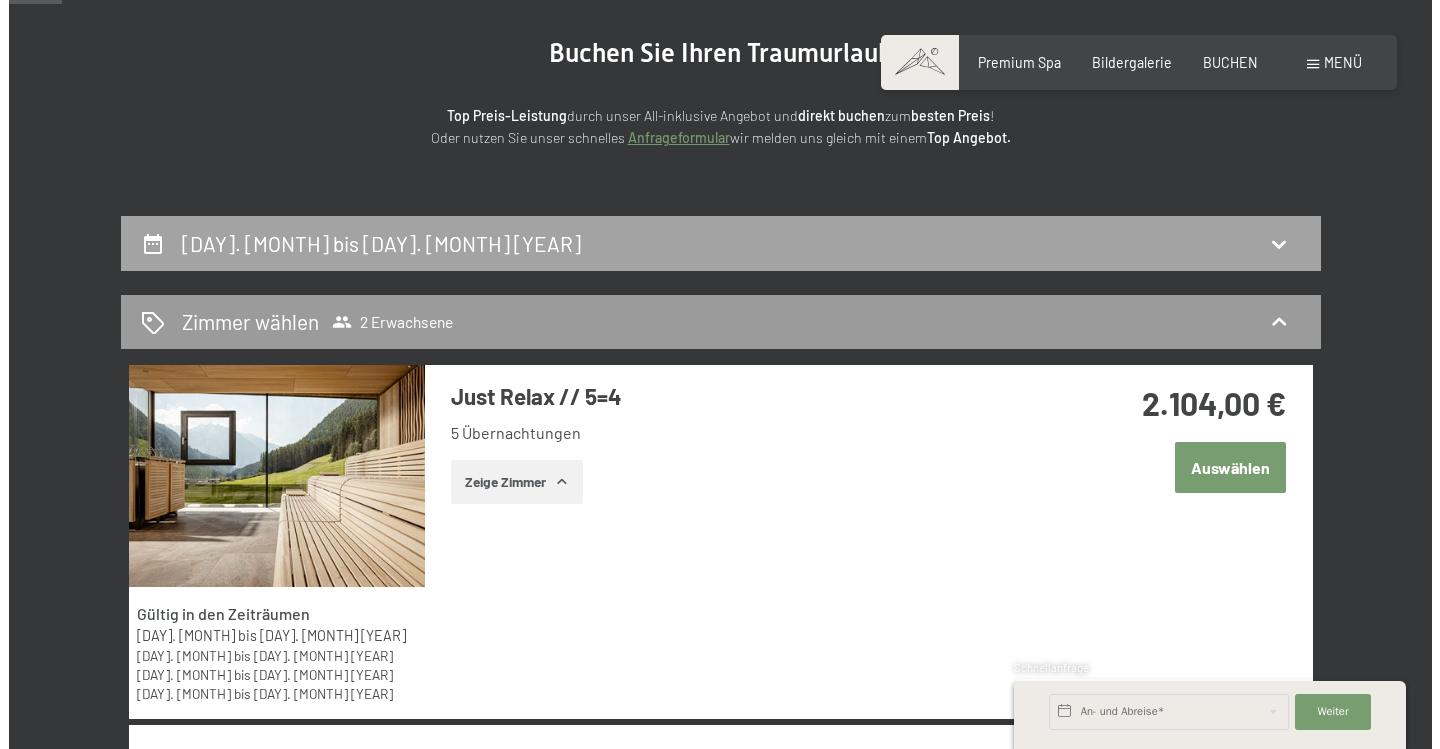 scroll, scrollTop: 0, scrollLeft: 0, axis: both 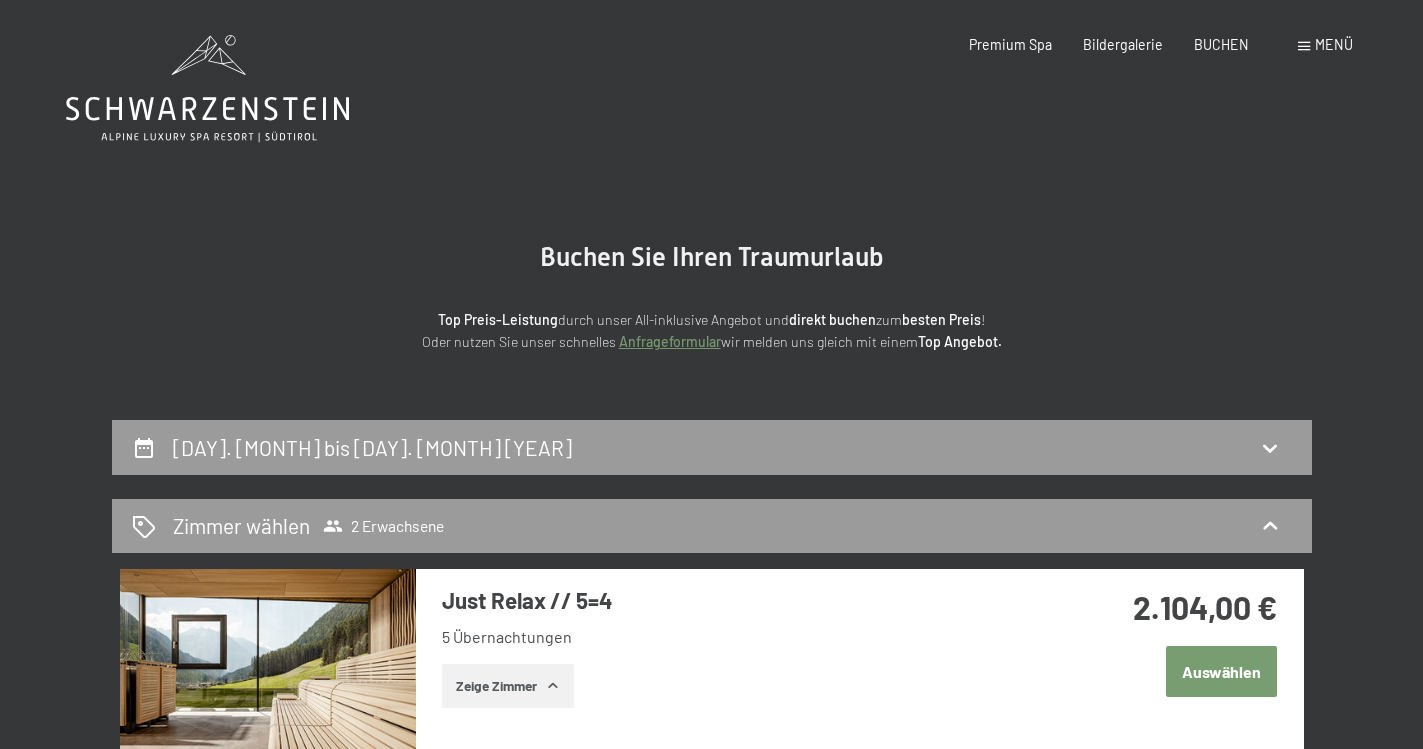 click on "Menü" at bounding box center (1334, 44) 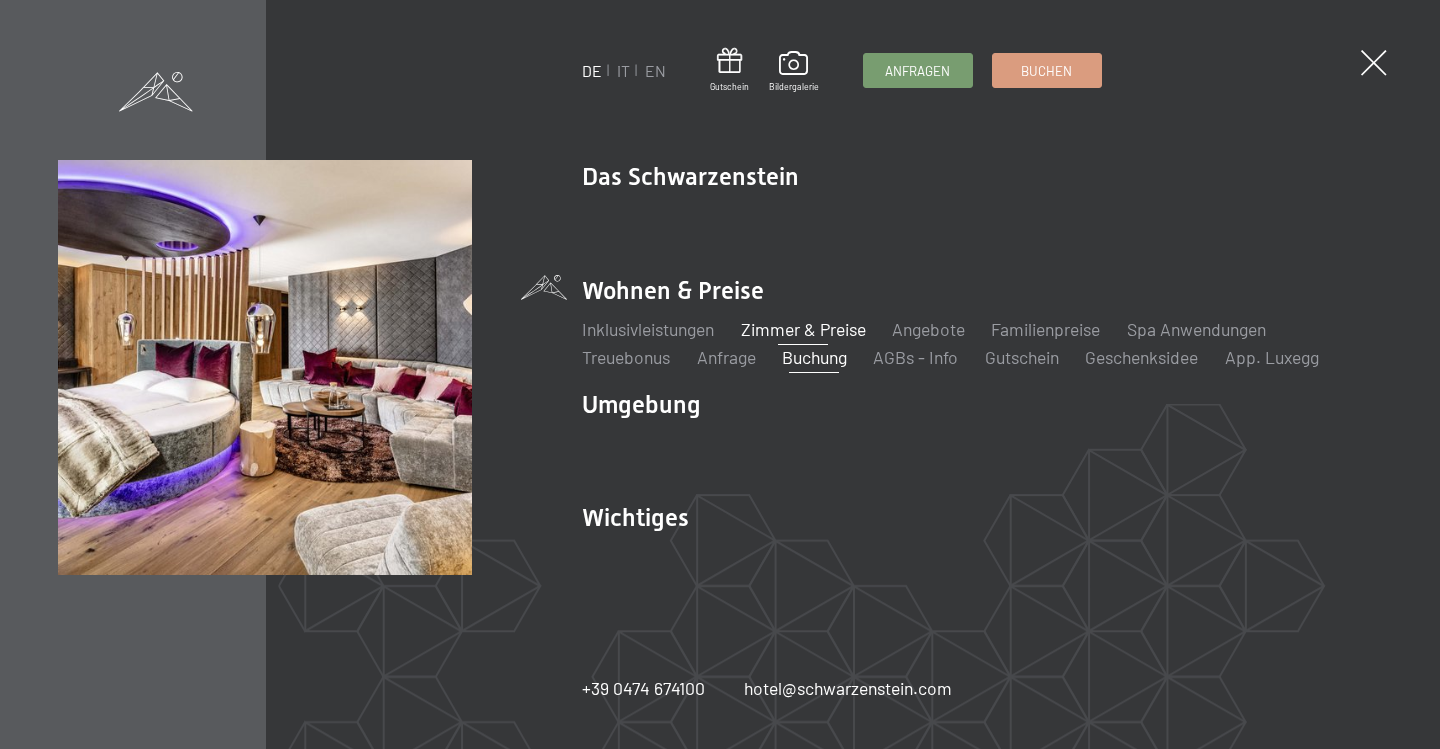 click on "Zimmer & Preise" at bounding box center (803, 329) 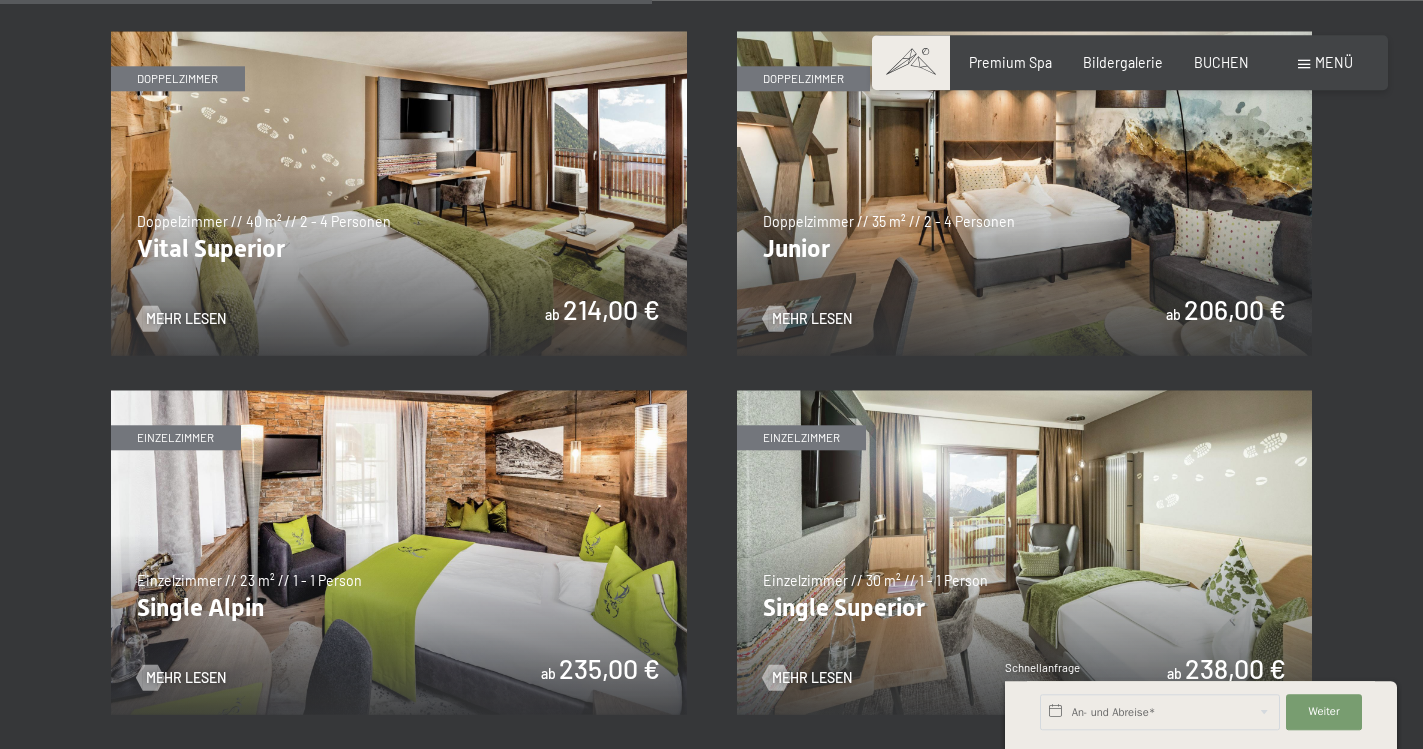 scroll, scrollTop: 2550, scrollLeft: 0, axis: vertical 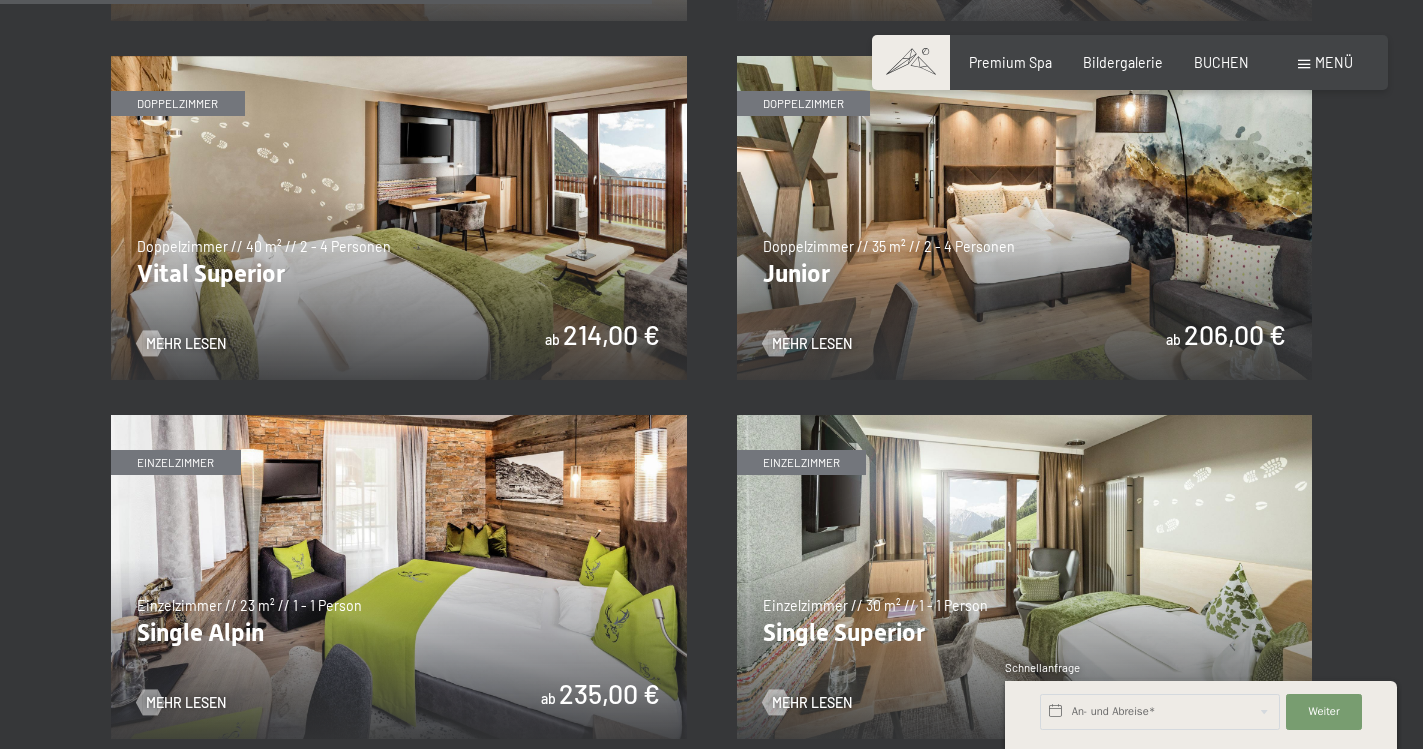 click at bounding box center [1025, 218] 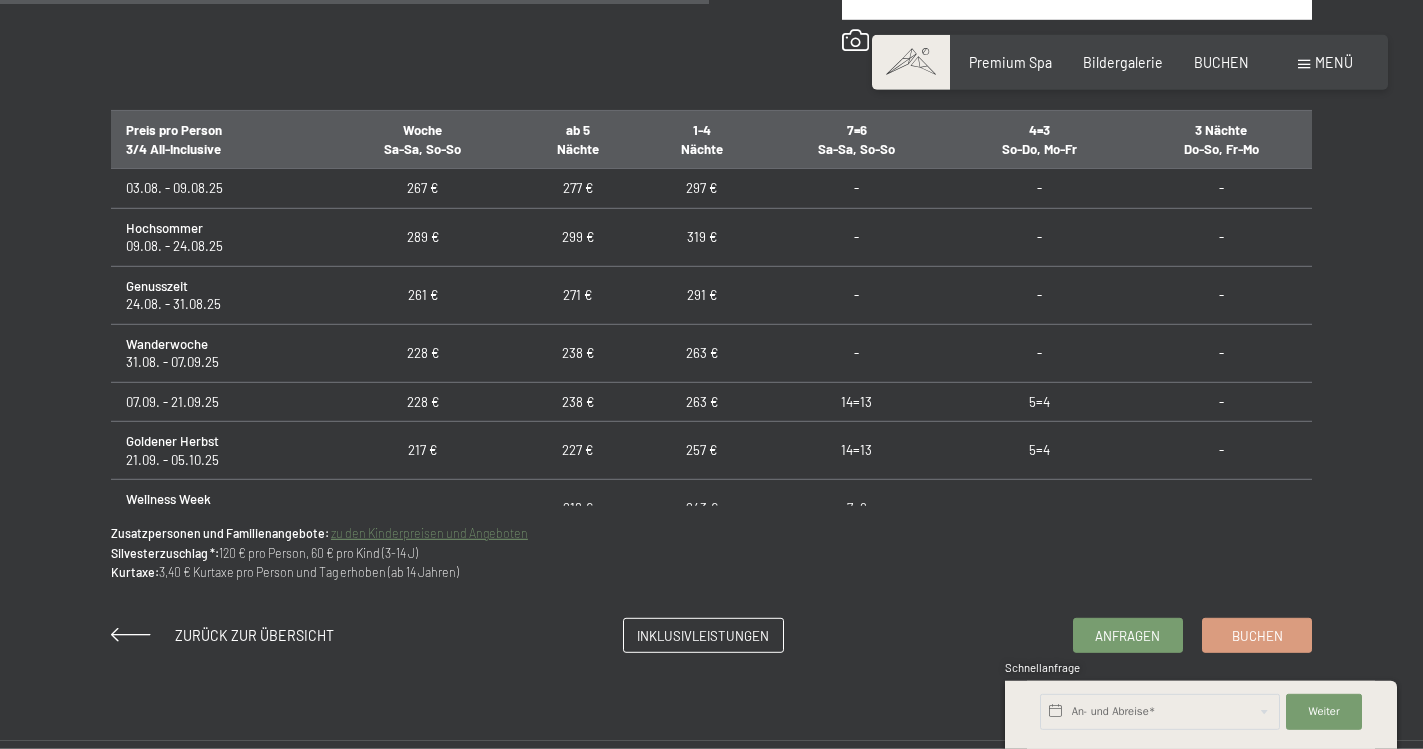 scroll, scrollTop: 1224, scrollLeft: 0, axis: vertical 